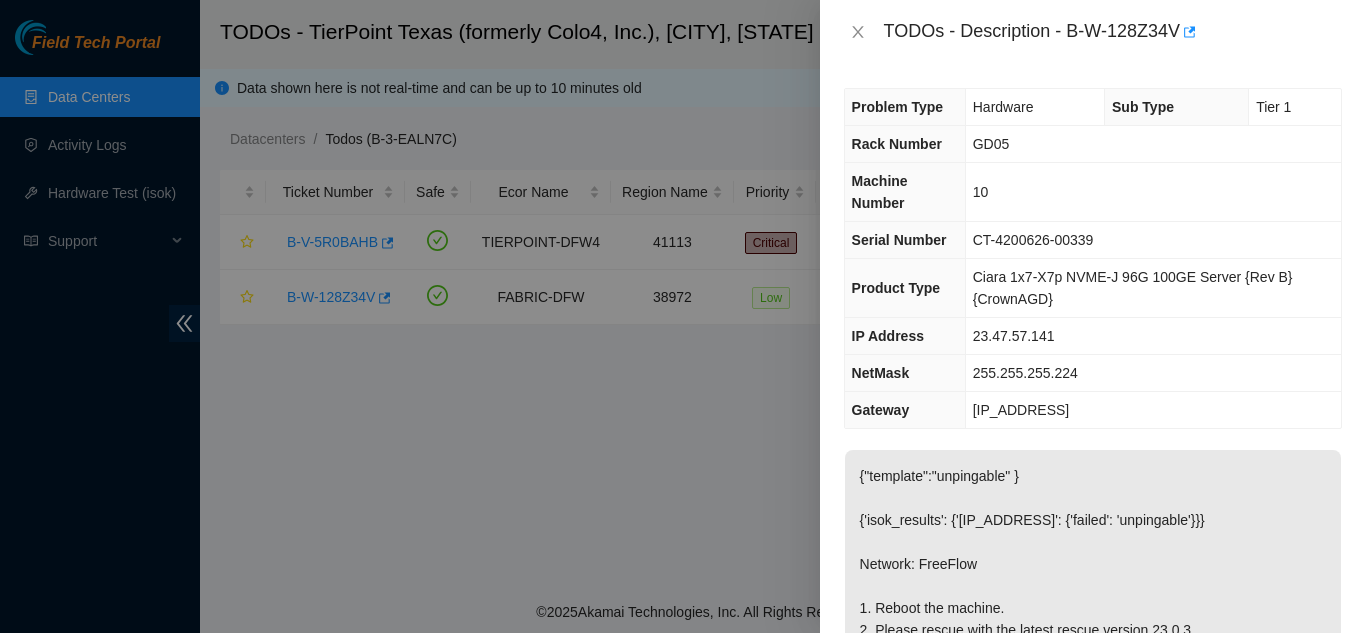 scroll, scrollTop: 0, scrollLeft: 0, axis: both 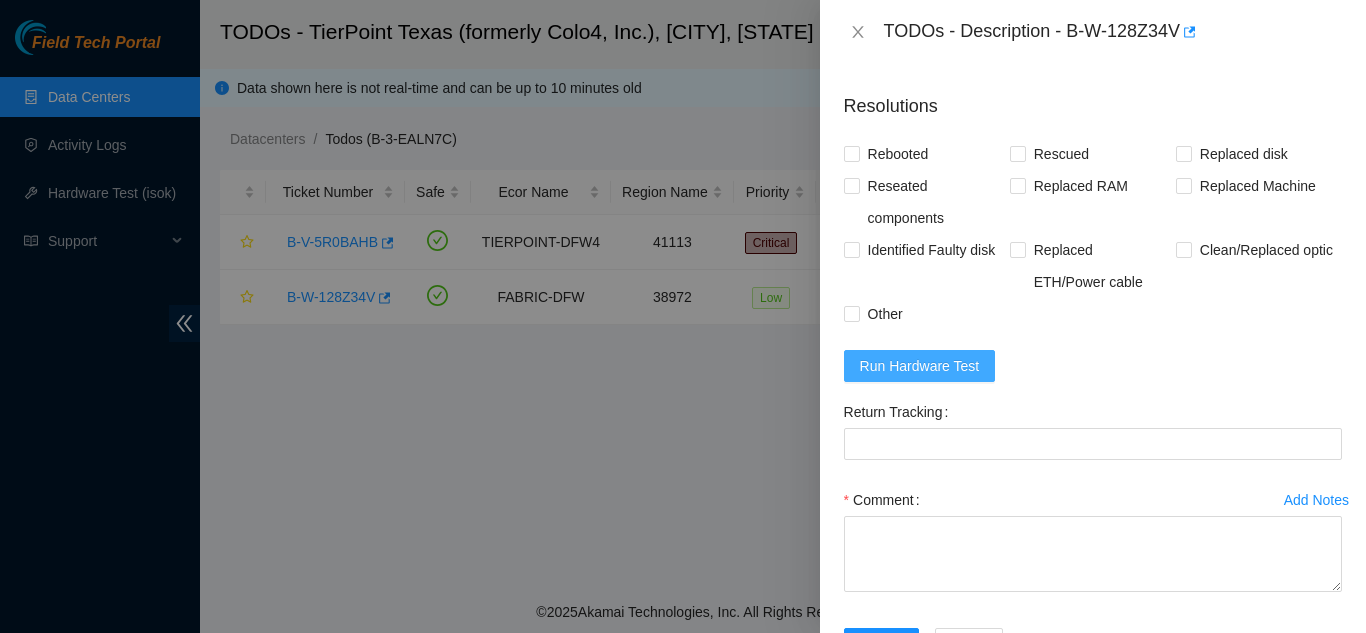 click on "Run Hardware Test" at bounding box center (920, 366) 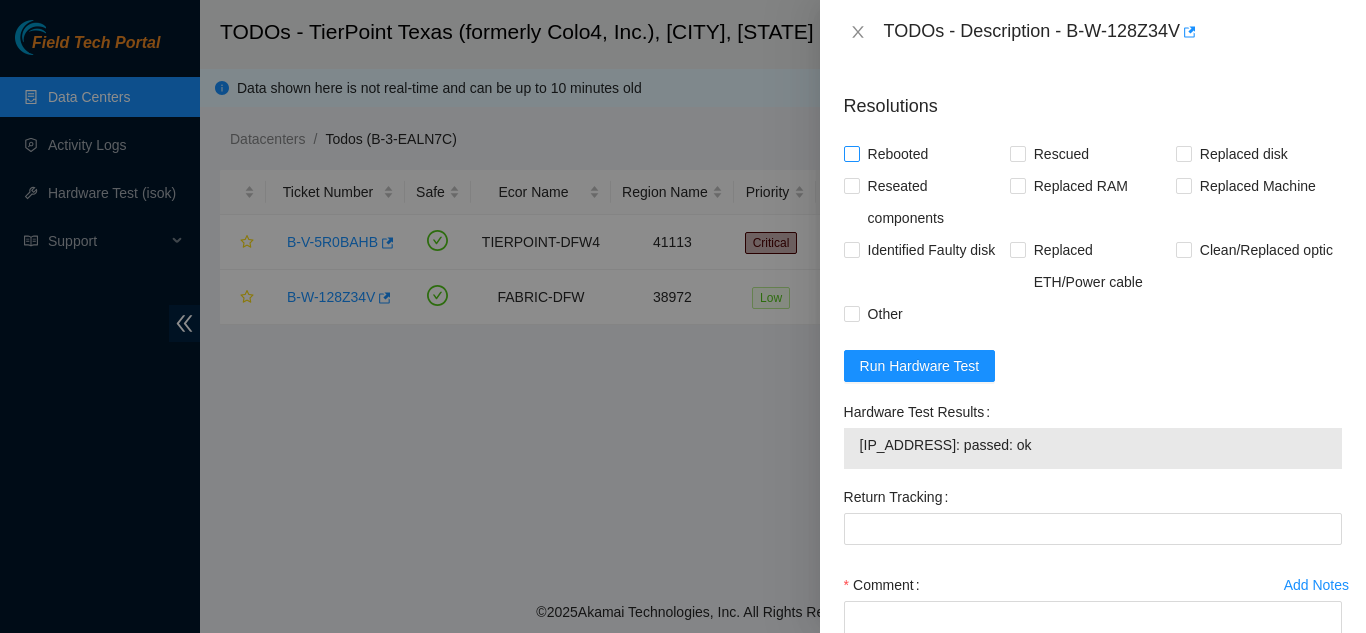 click on "Rebooted" at bounding box center (851, 153) 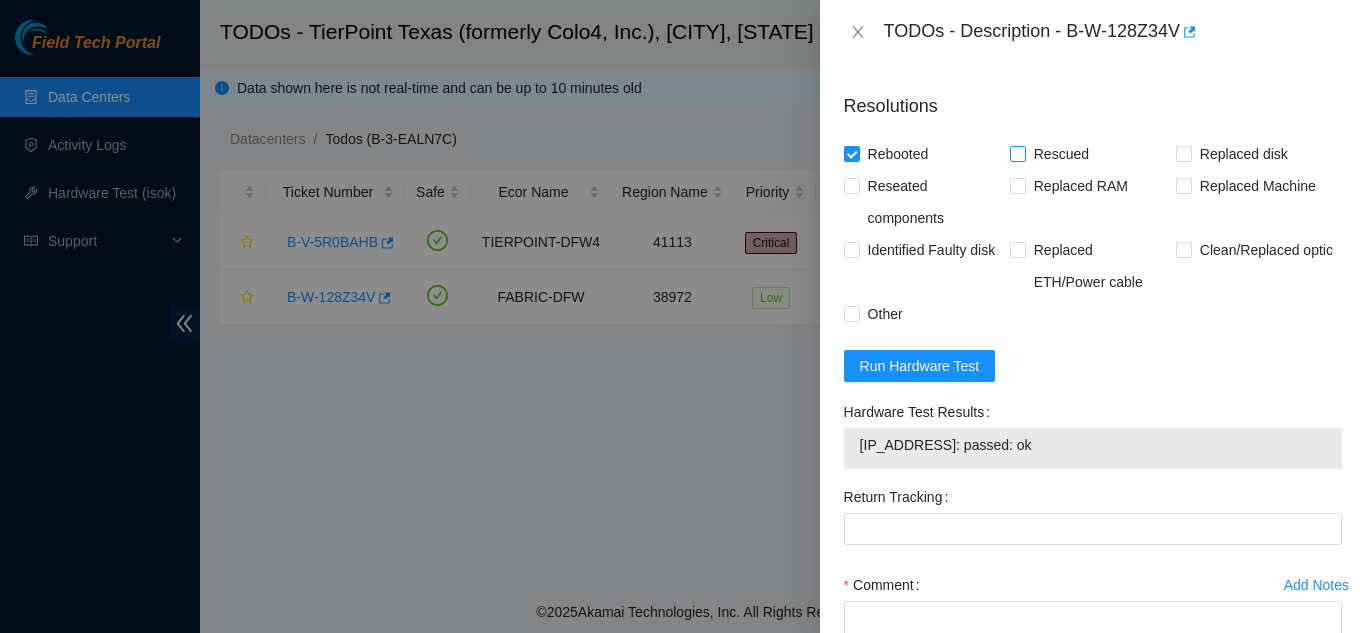 click on "Rescued" at bounding box center (1017, 153) 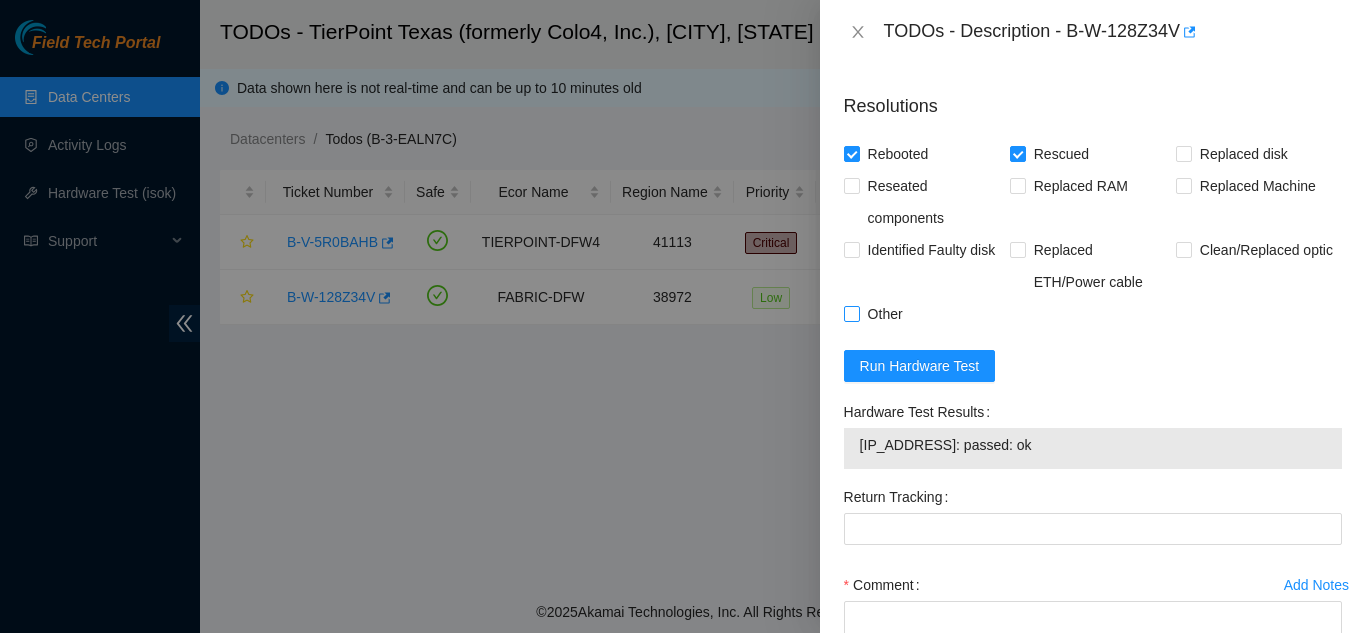 click on "Other" at bounding box center (851, 313) 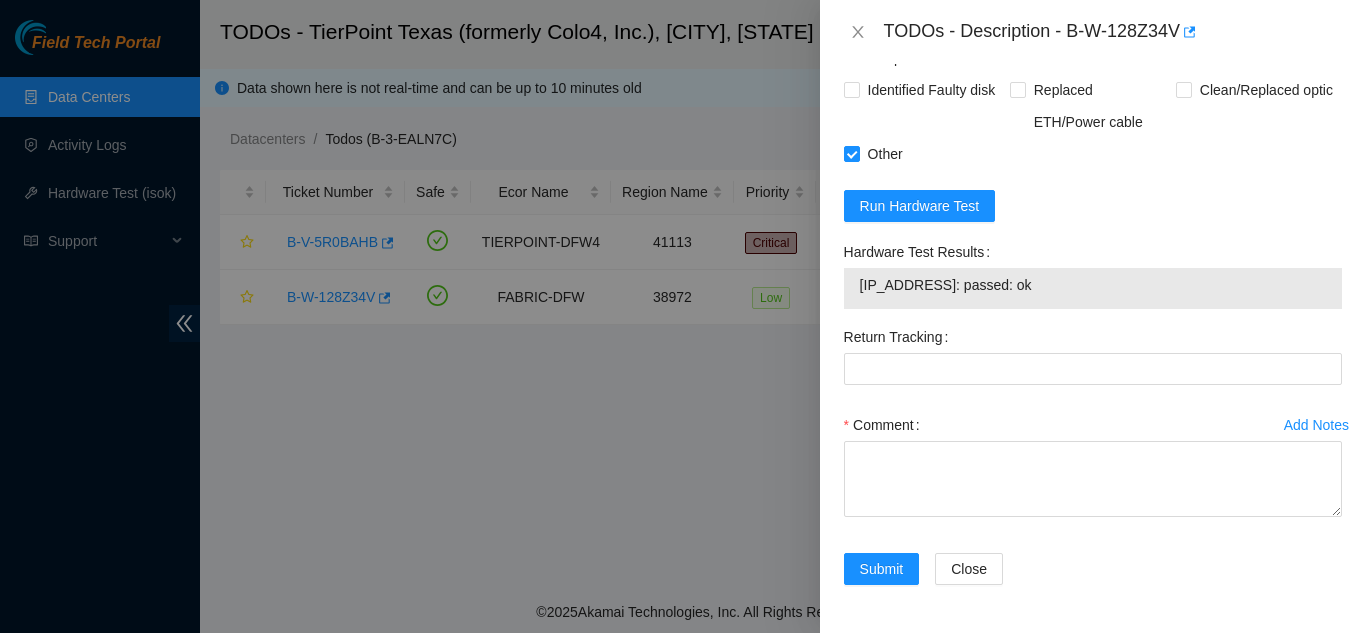 scroll, scrollTop: 977, scrollLeft: 0, axis: vertical 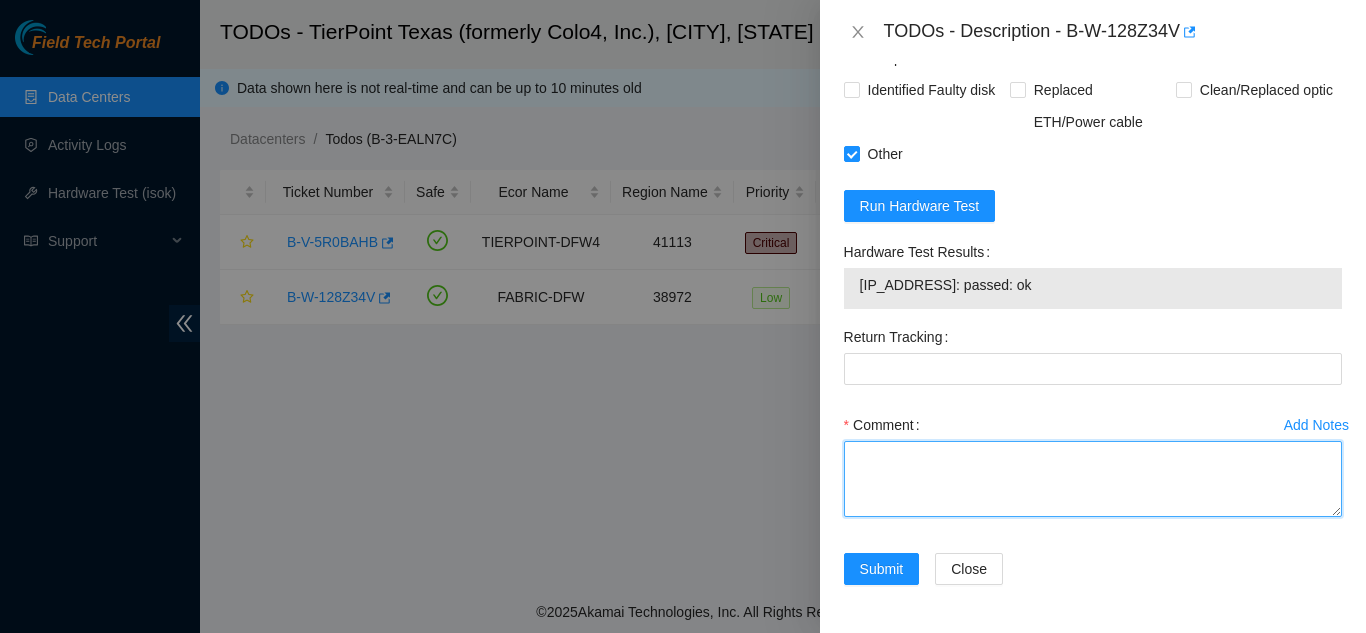 click on "Comment" at bounding box center [1093, 479] 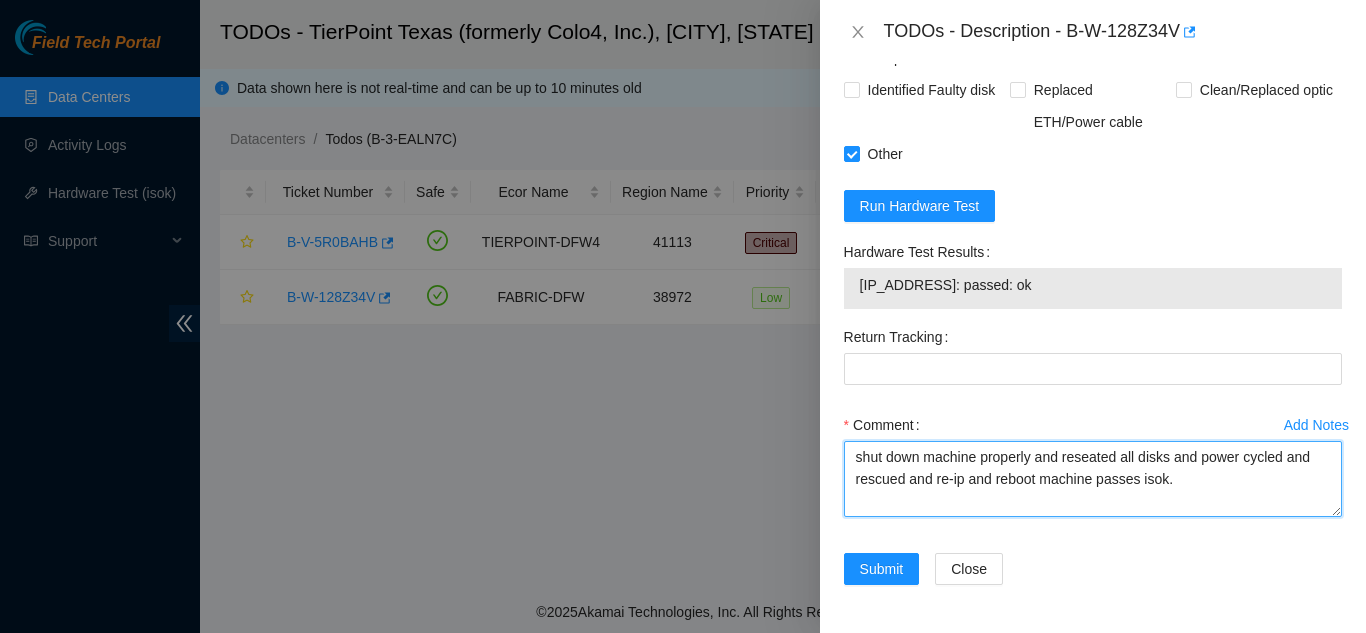 drag, startPoint x: 1171, startPoint y: 480, endPoint x: 845, endPoint y: 464, distance: 326.3924 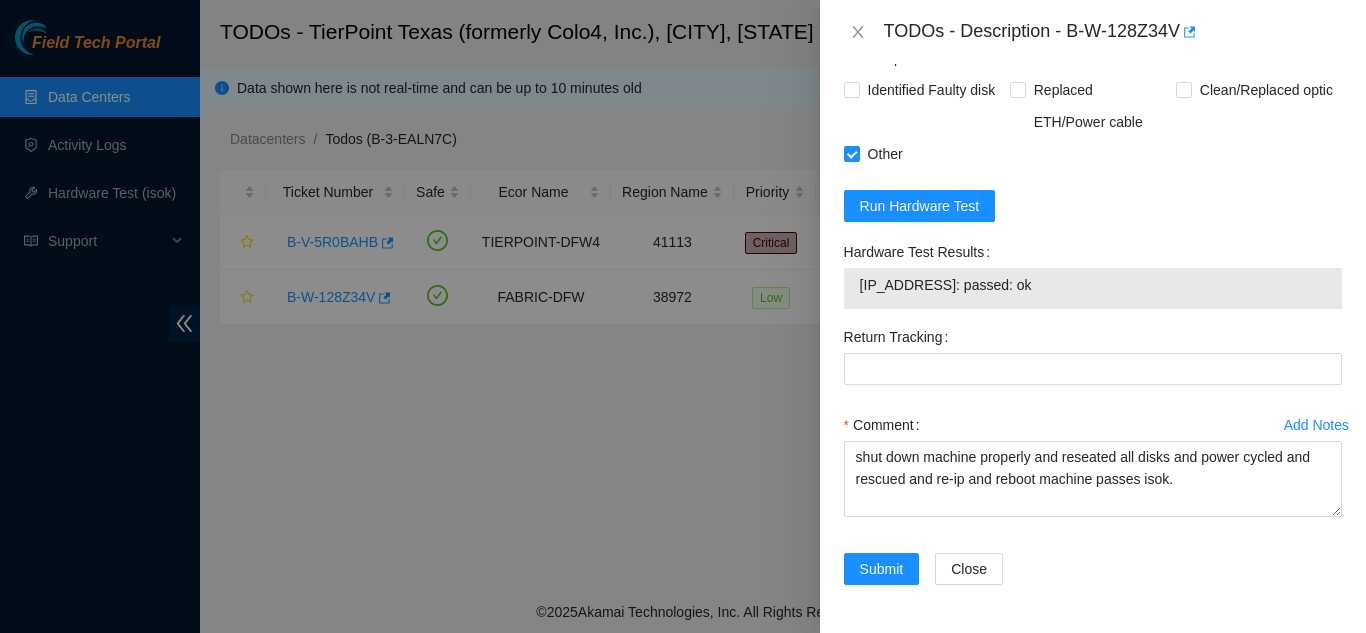 click on "Comment" at bounding box center [1093, 425] 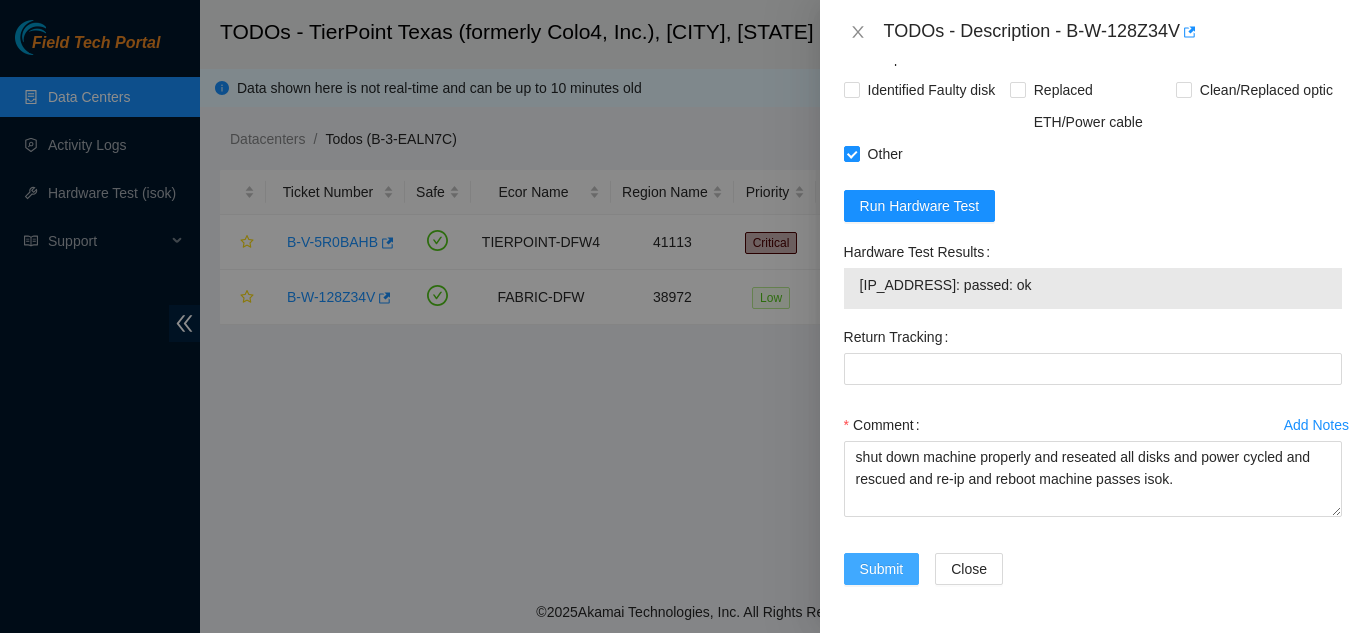 click on "Submit" at bounding box center [882, 569] 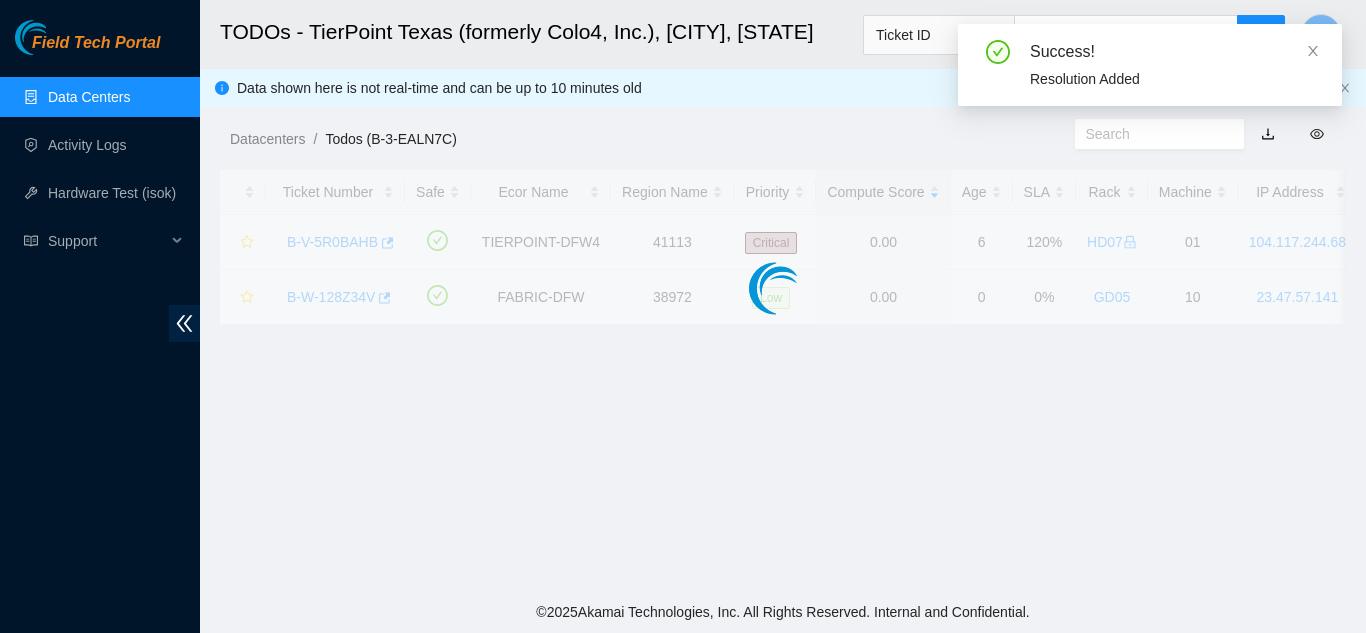 scroll, scrollTop: 613, scrollLeft: 0, axis: vertical 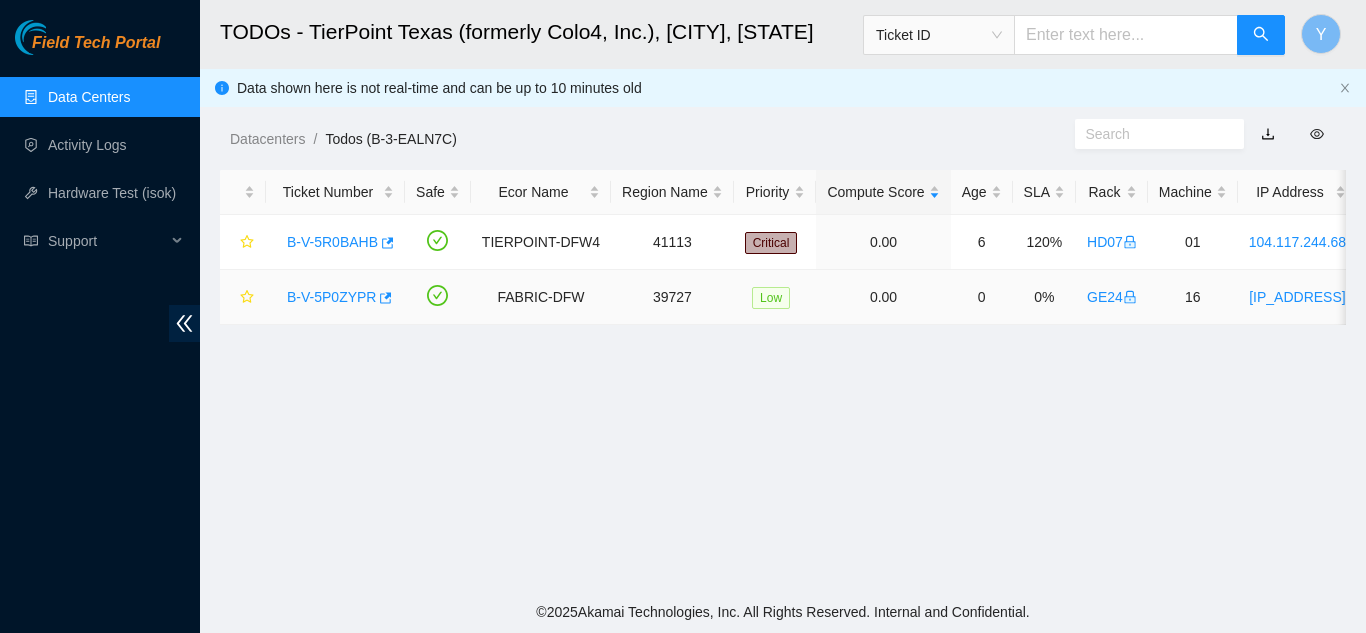 click on "B-V-5P0ZYPR" at bounding box center [331, 297] 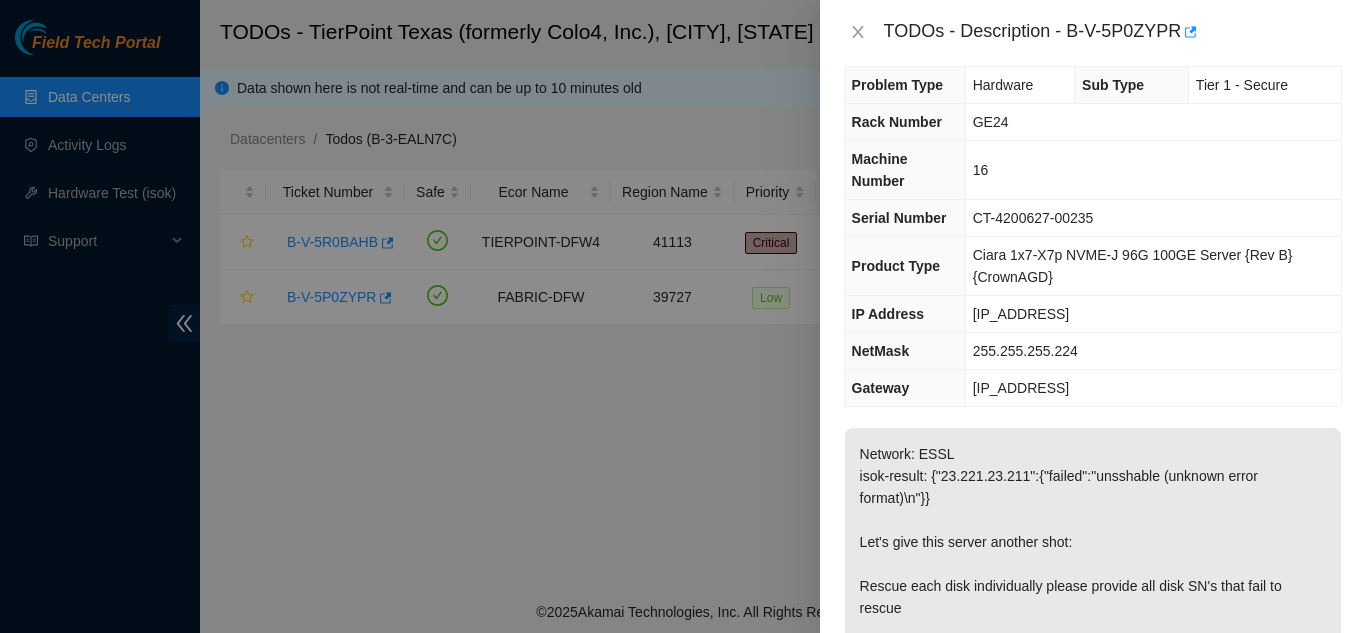 scroll, scrollTop: 0, scrollLeft: 0, axis: both 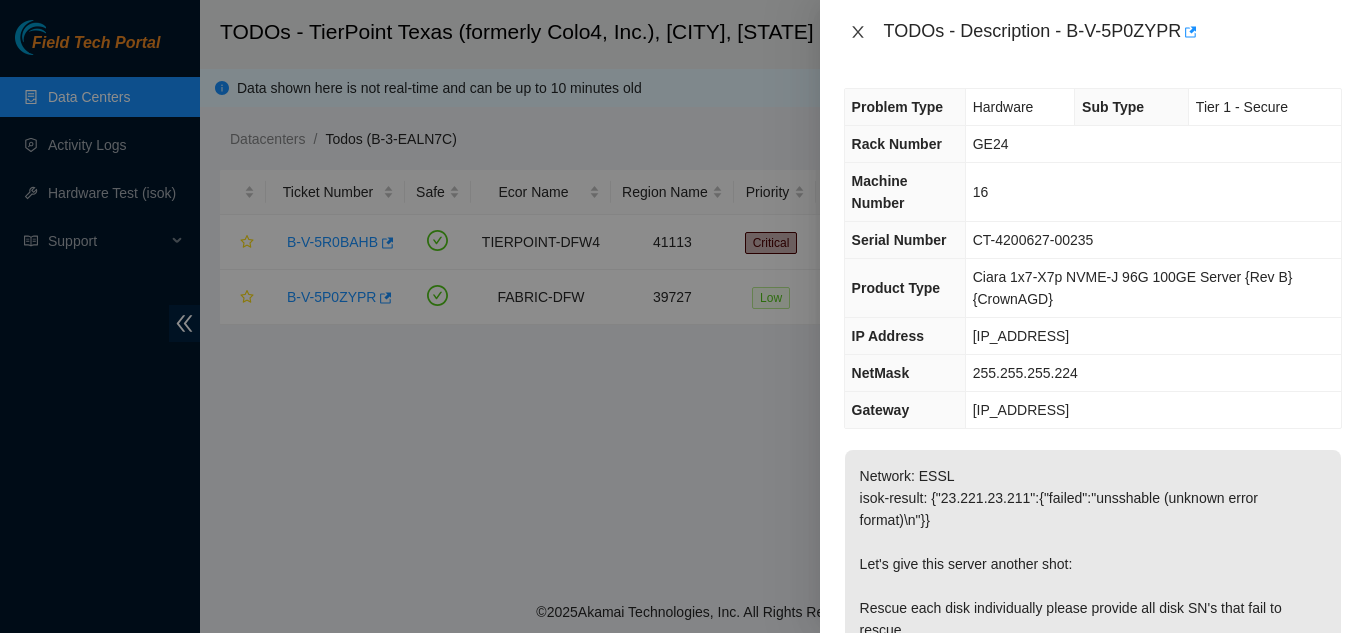 drag, startPoint x: 851, startPoint y: 27, endPoint x: 900, endPoint y: 78, distance: 70.724815 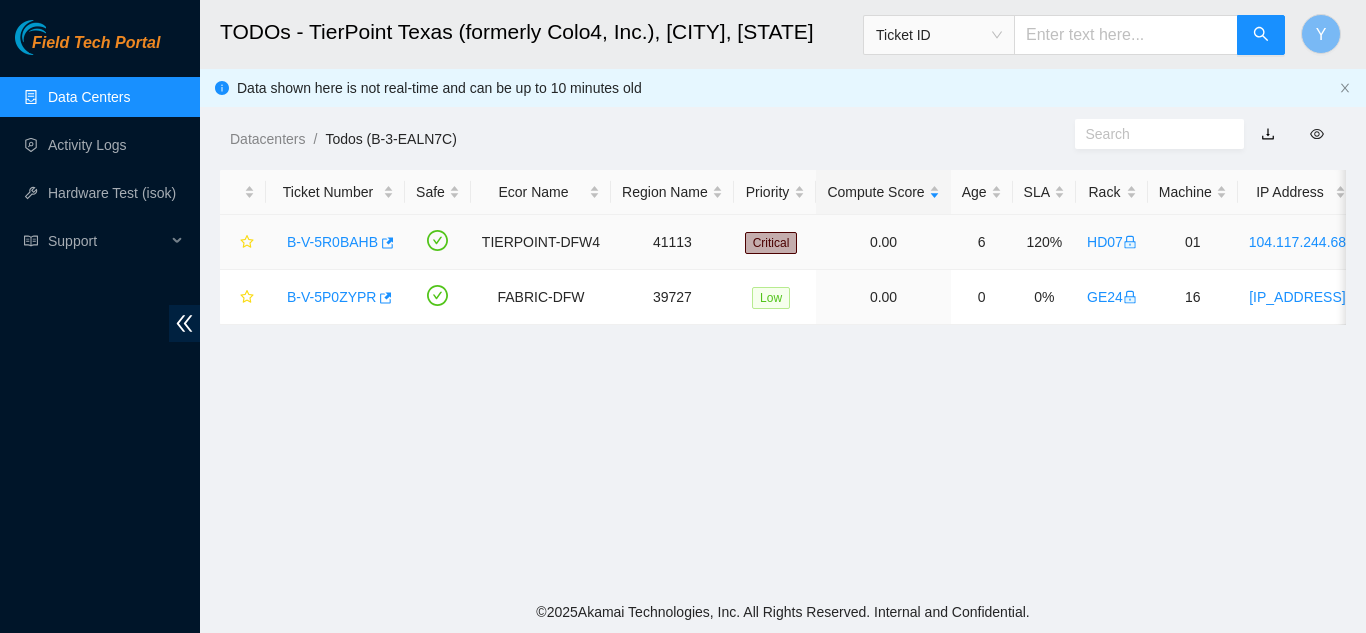 click on "B-V-5R0BAHB" at bounding box center (332, 242) 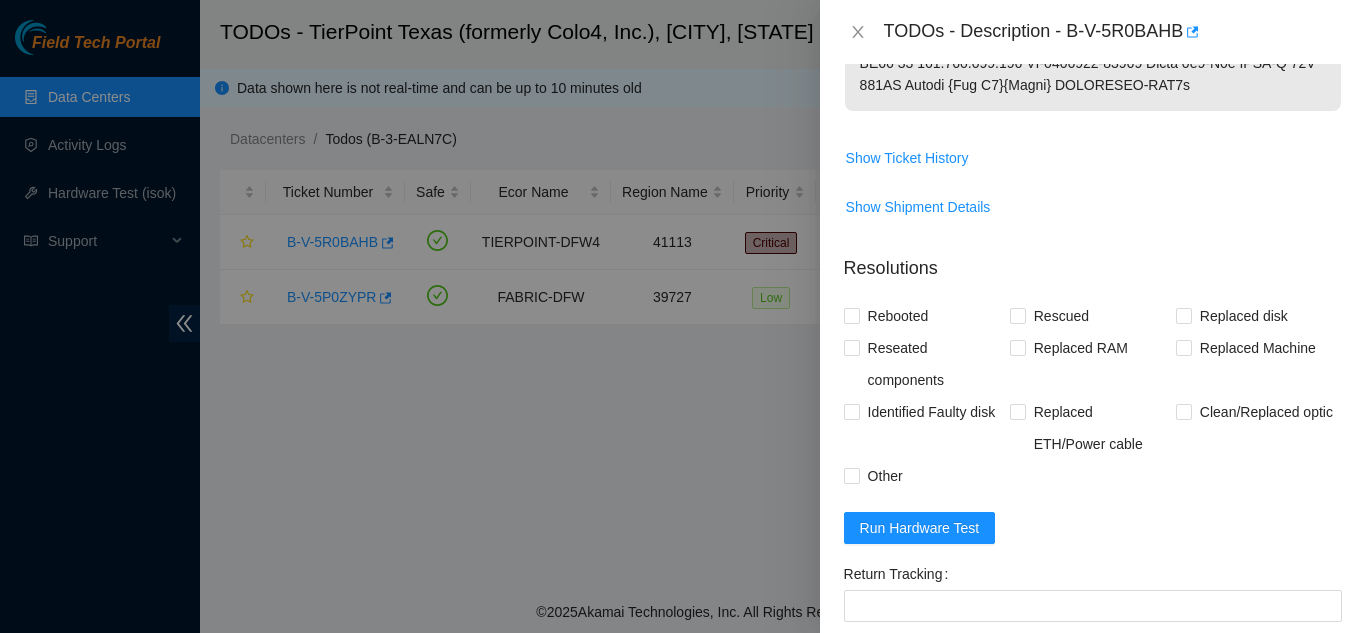 scroll, scrollTop: 1500, scrollLeft: 0, axis: vertical 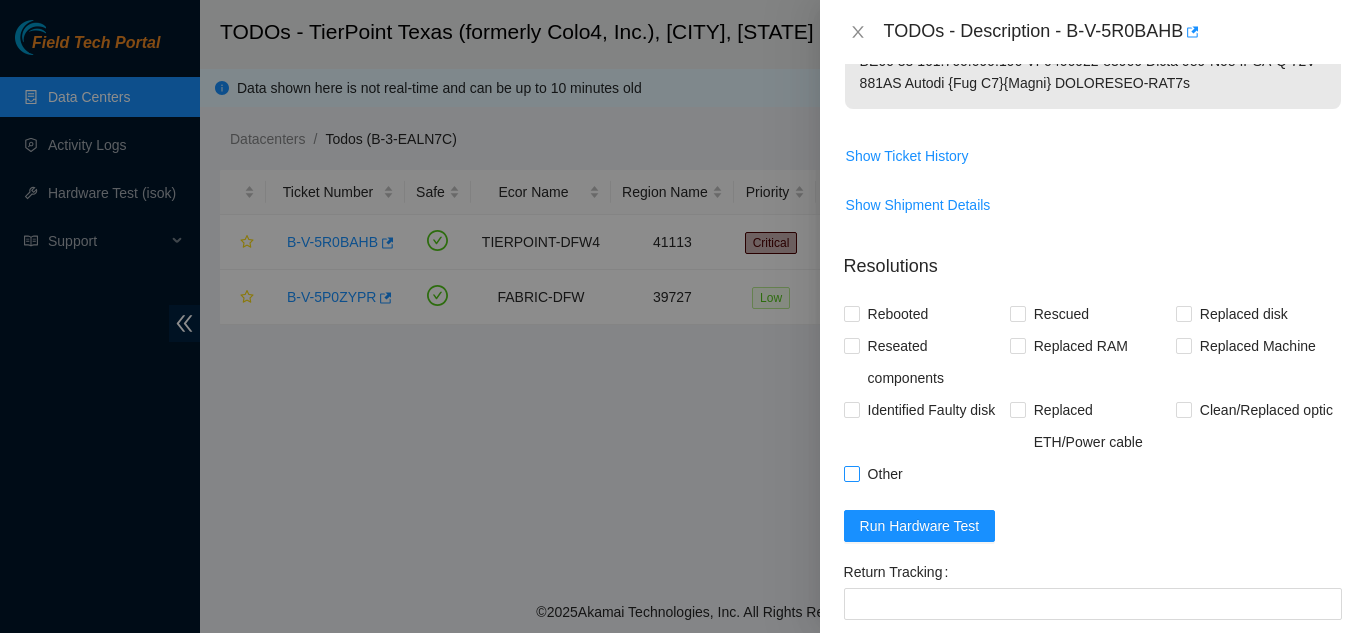 click on "Other" at bounding box center [851, 473] 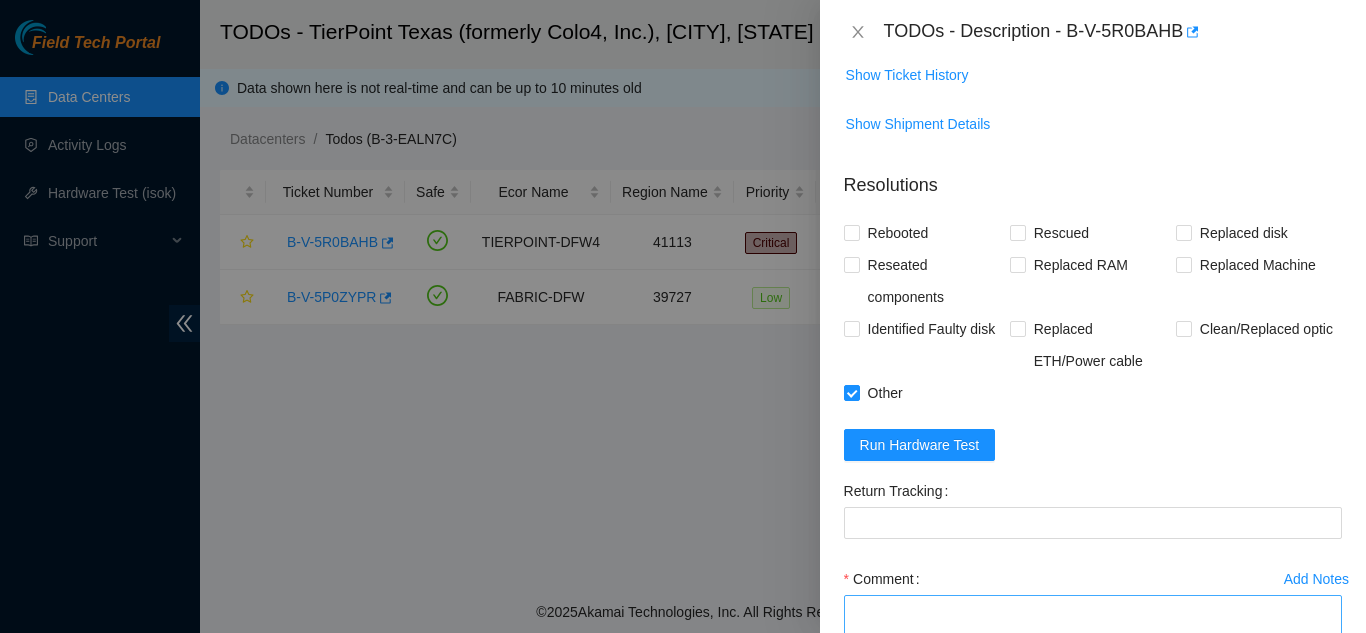 scroll, scrollTop: 1735, scrollLeft: 0, axis: vertical 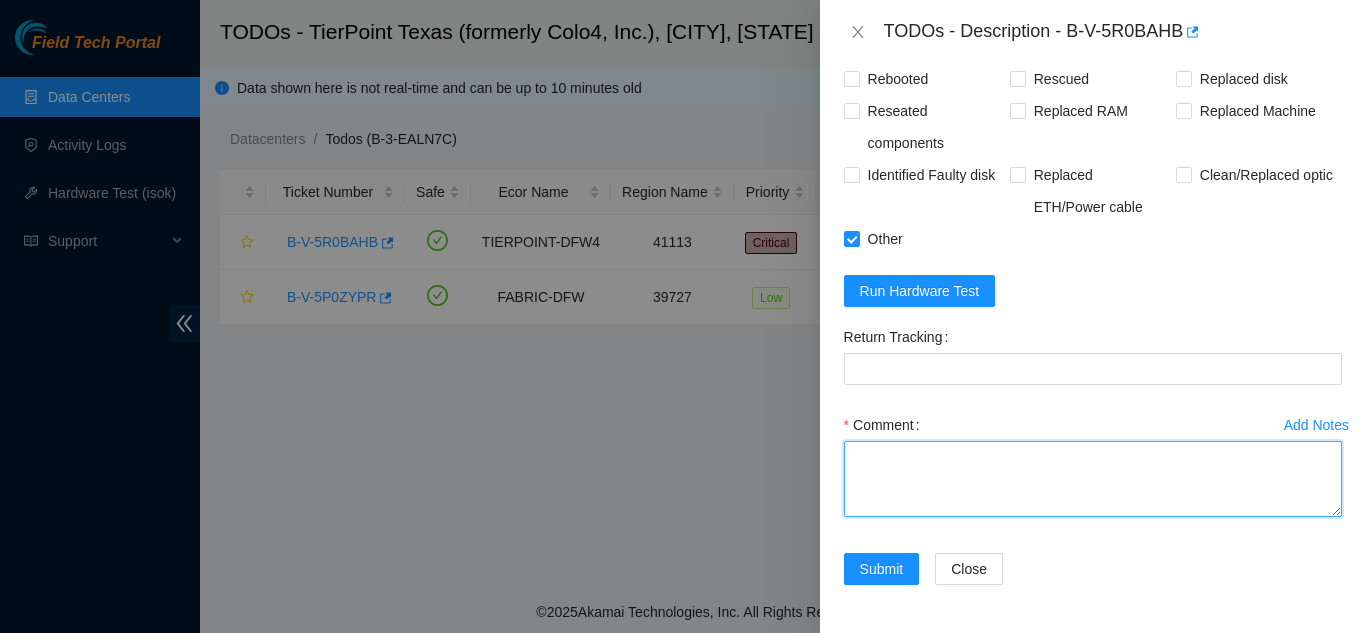 click on "Comment" at bounding box center [1093, 479] 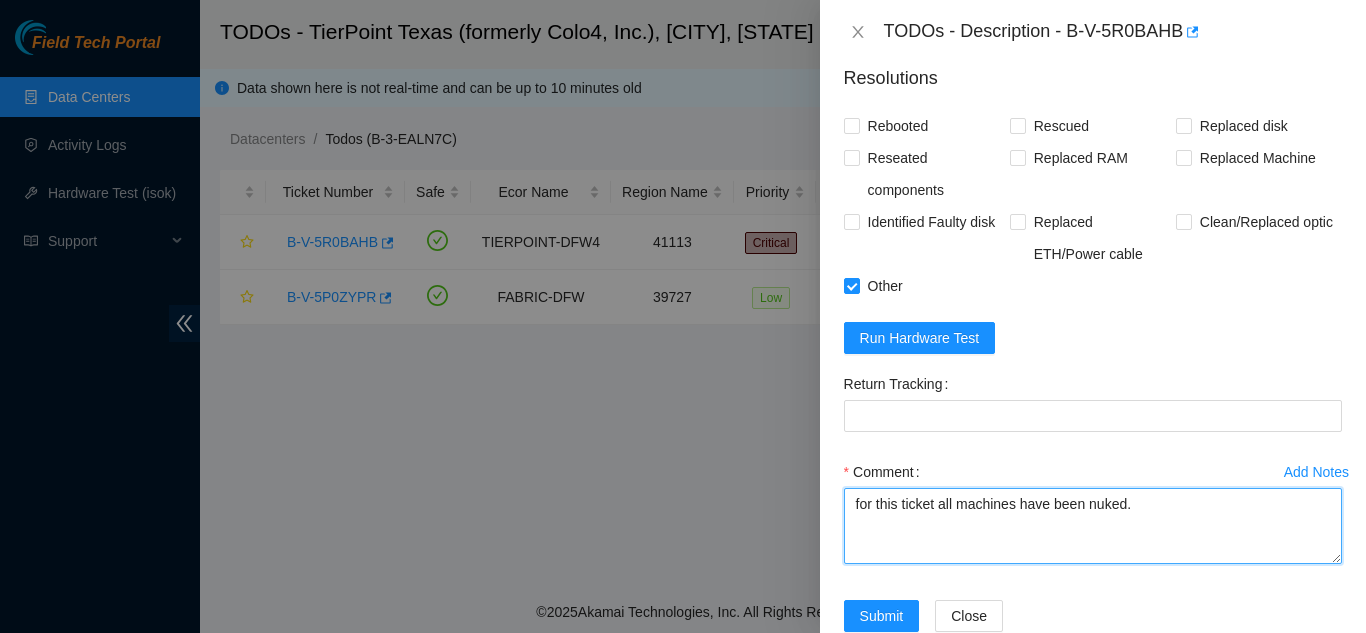 scroll, scrollTop: 1735, scrollLeft: 0, axis: vertical 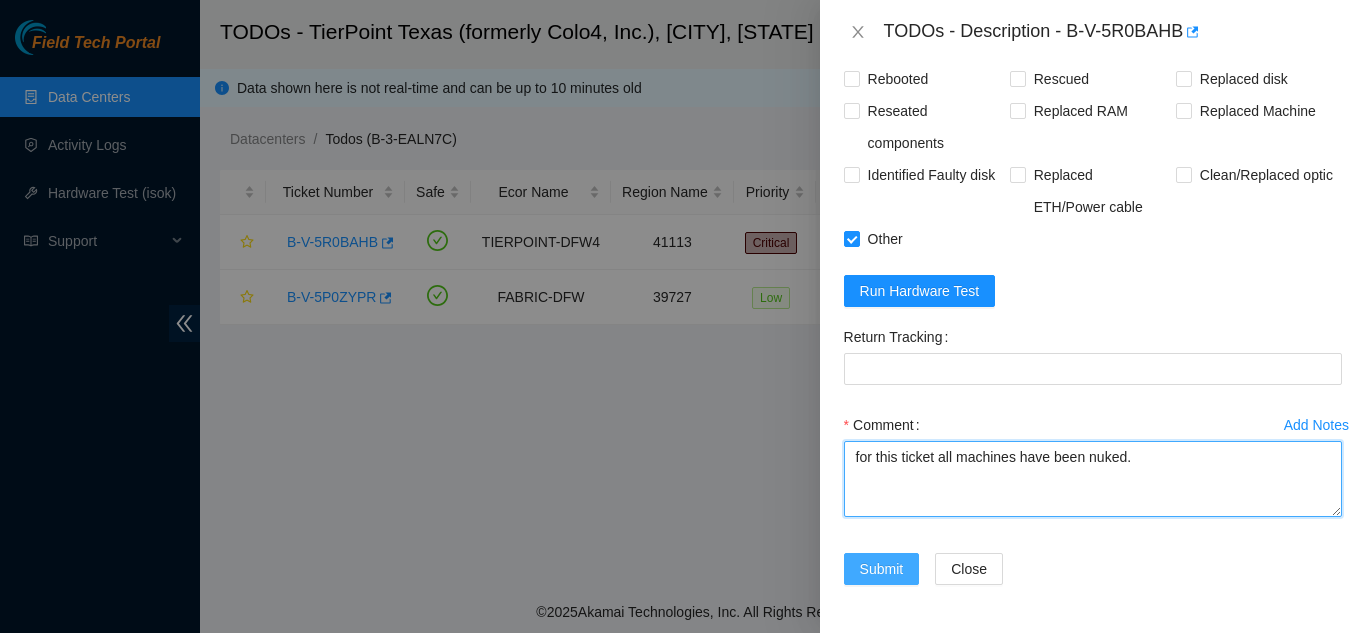 type on "for this ticket all machines have been nuked." 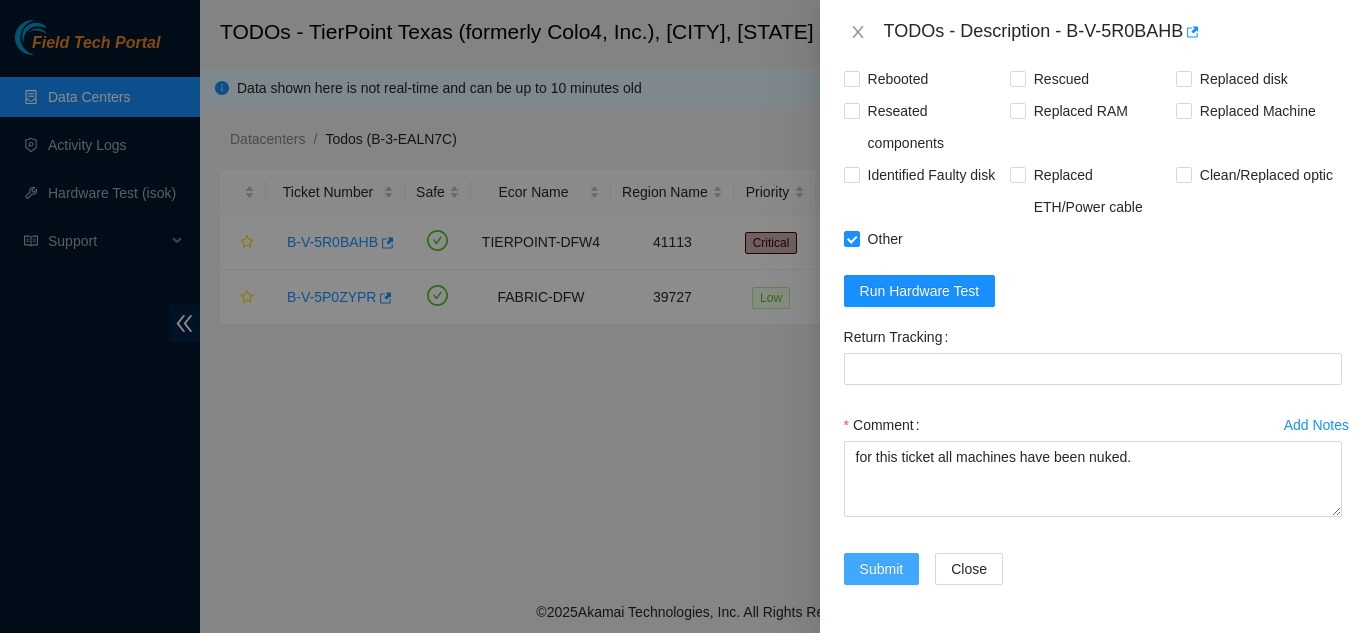 click on "Submit" at bounding box center [882, 569] 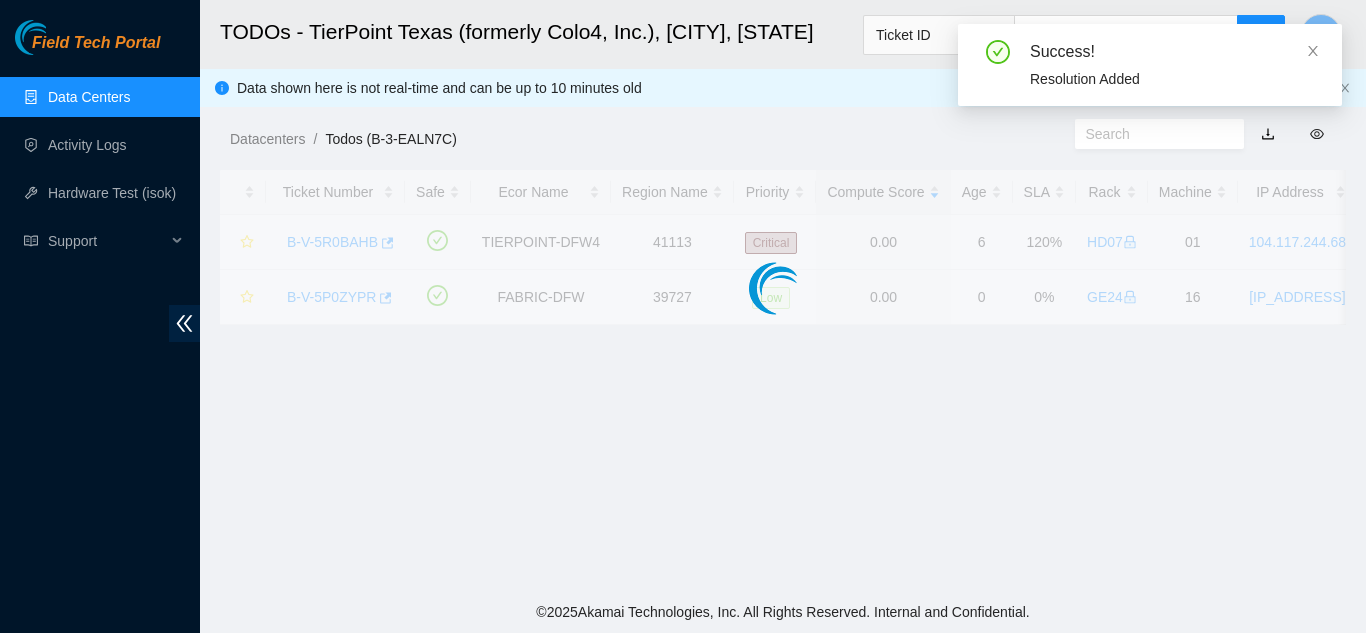 scroll, scrollTop: 613, scrollLeft: 0, axis: vertical 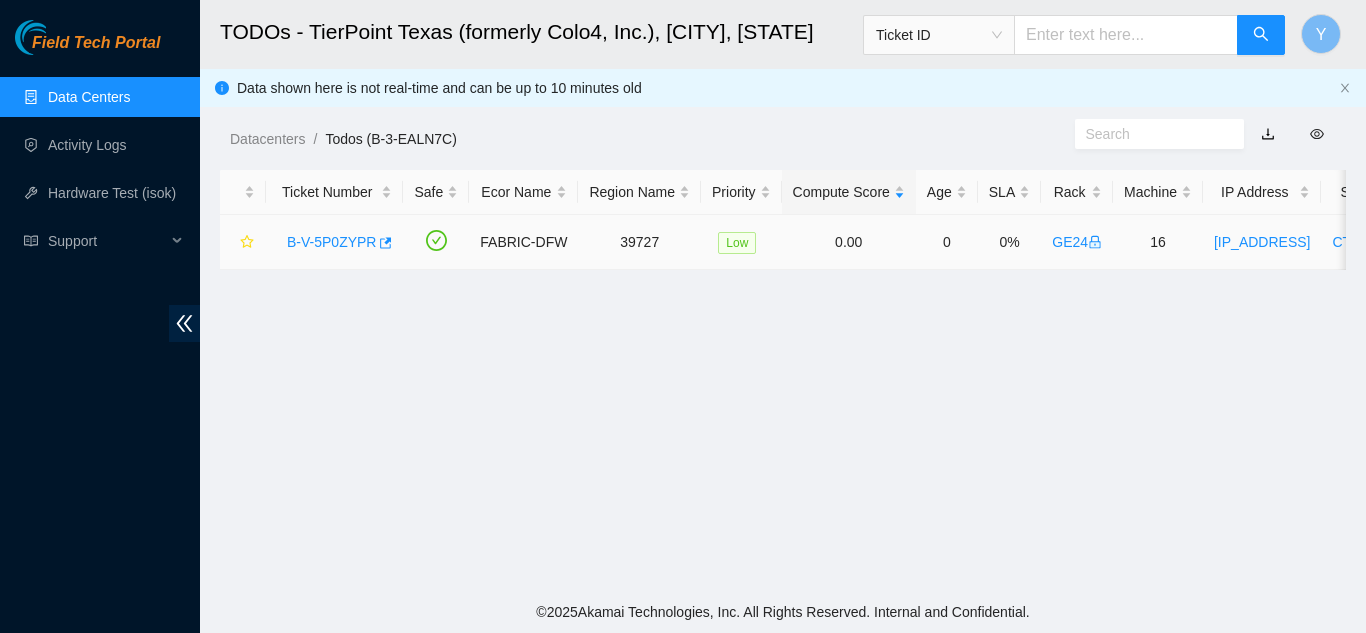 click on "B-V-5P0ZYPR" at bounding box center [331, 242] 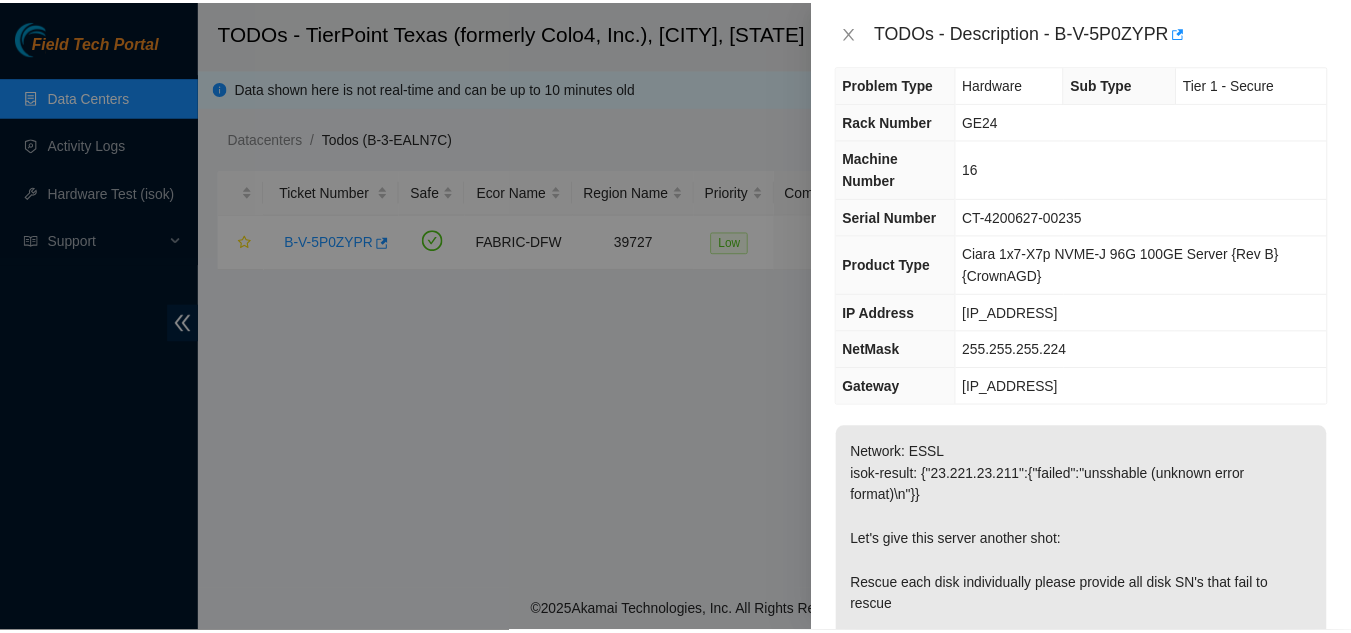 scroll, scrollTop: 0, scrollLeft: 0, axis: both 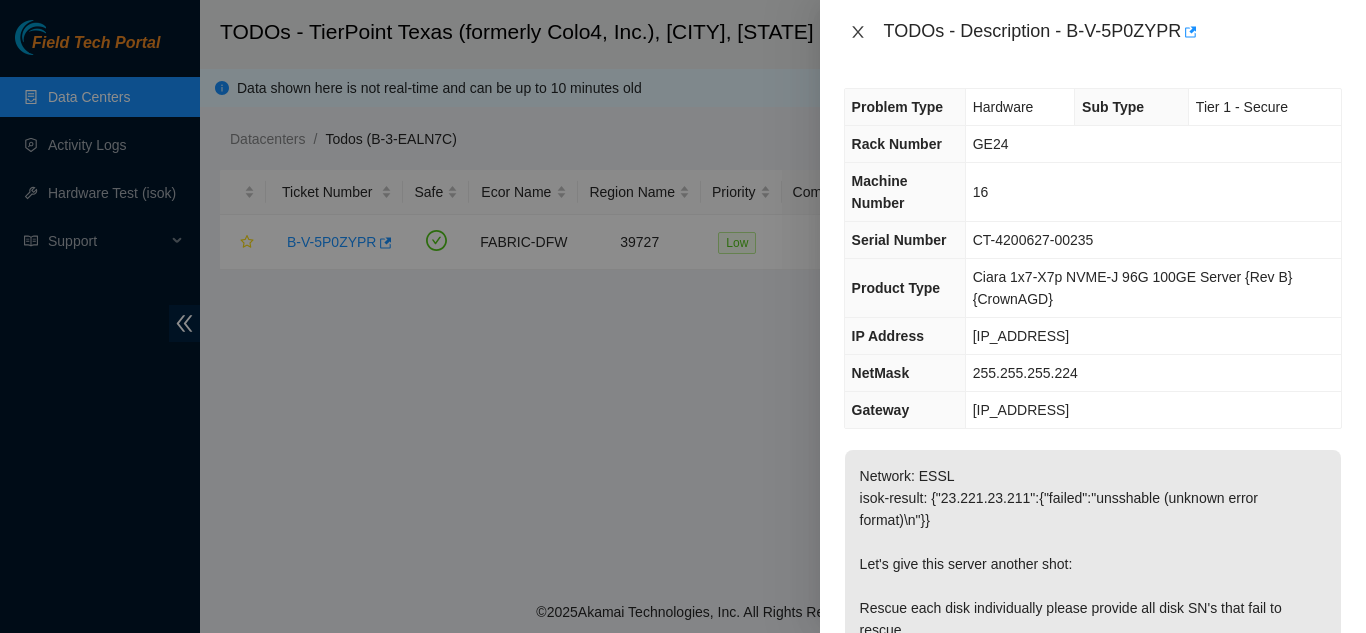 click 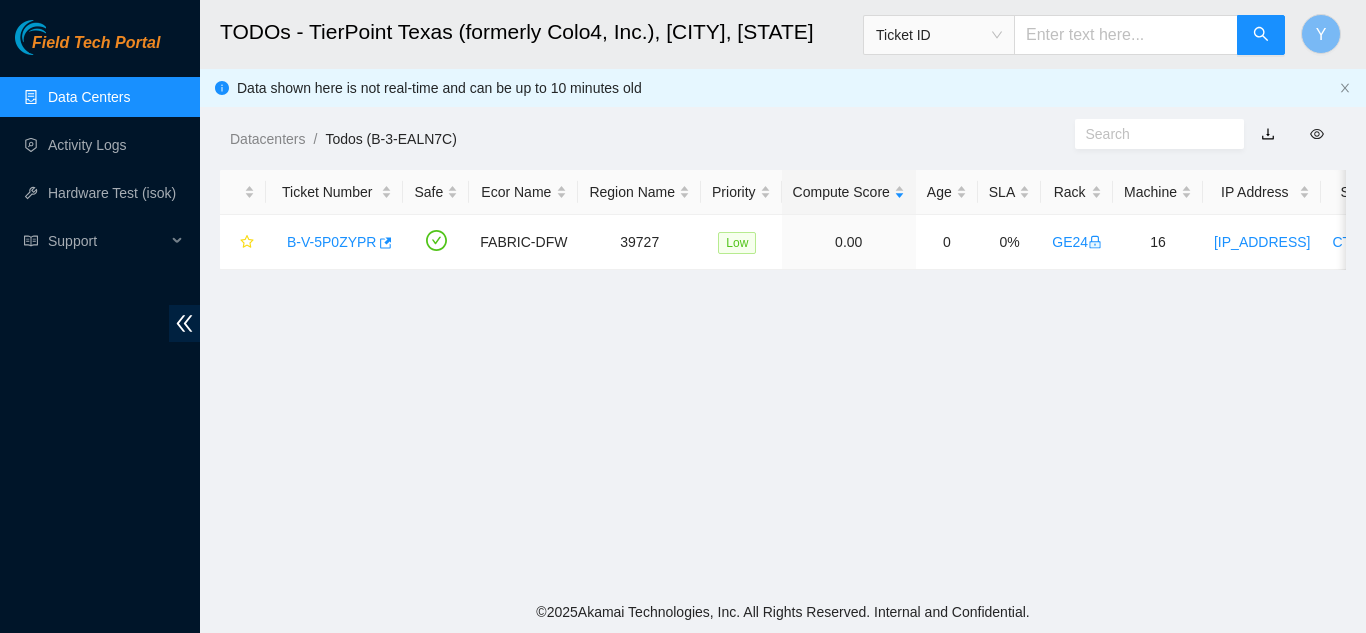 click on "Data Centers" at bounding box center [89, 97] 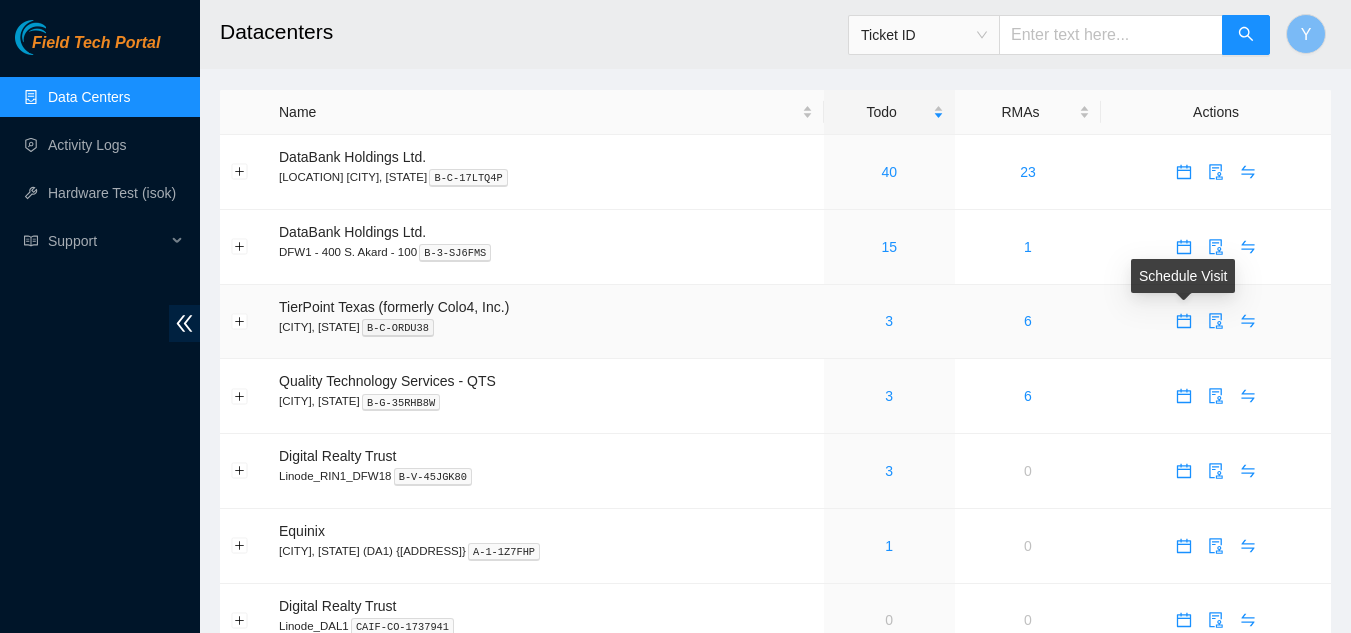 click 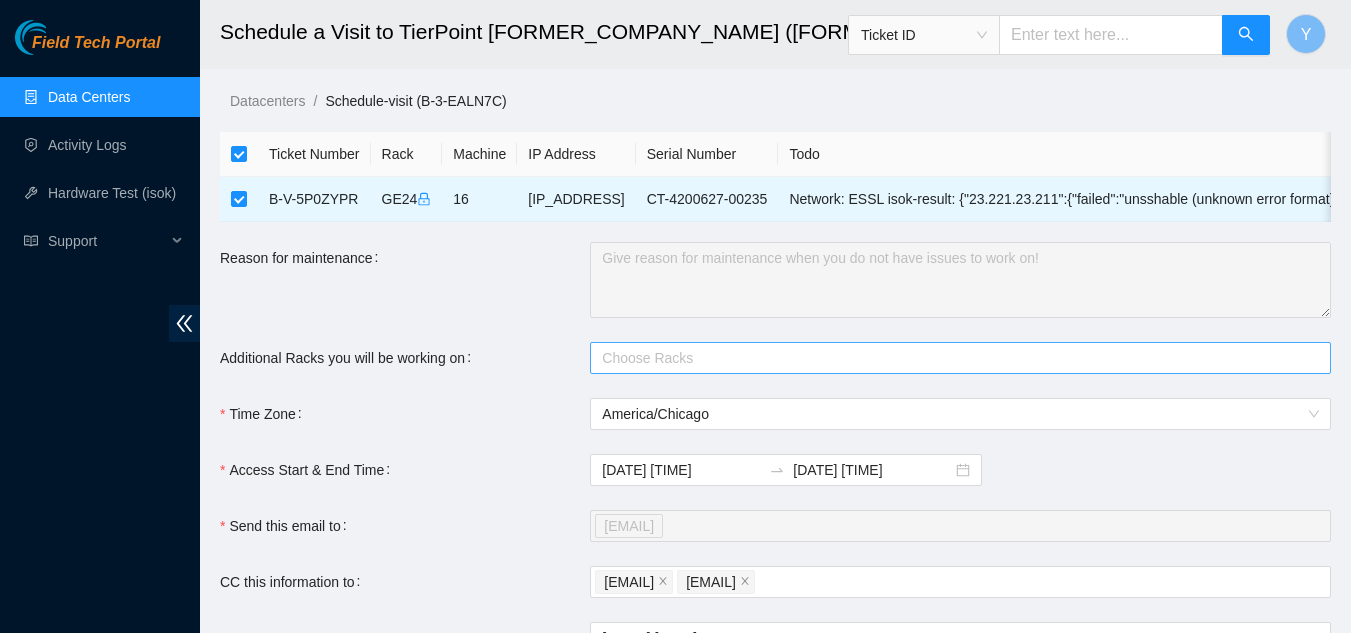 click at bounding box center [950, 358] 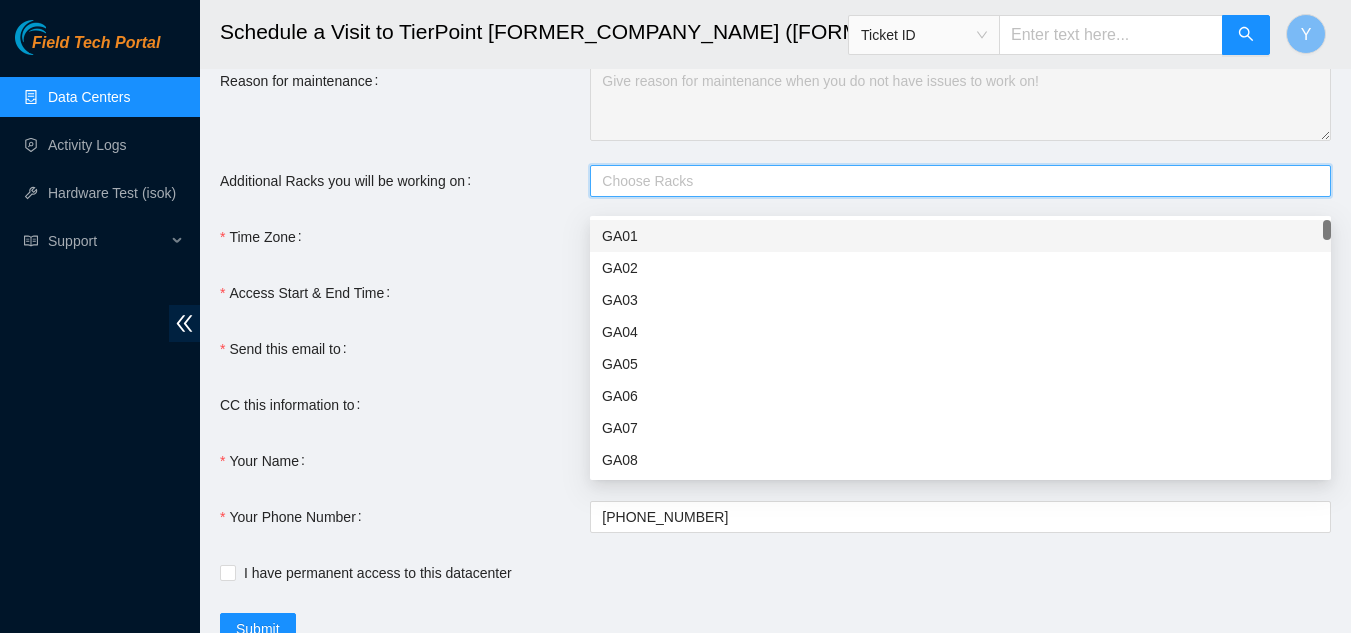 scroll, scrollTop: 270, scrollLeft: 0, axis: vertical 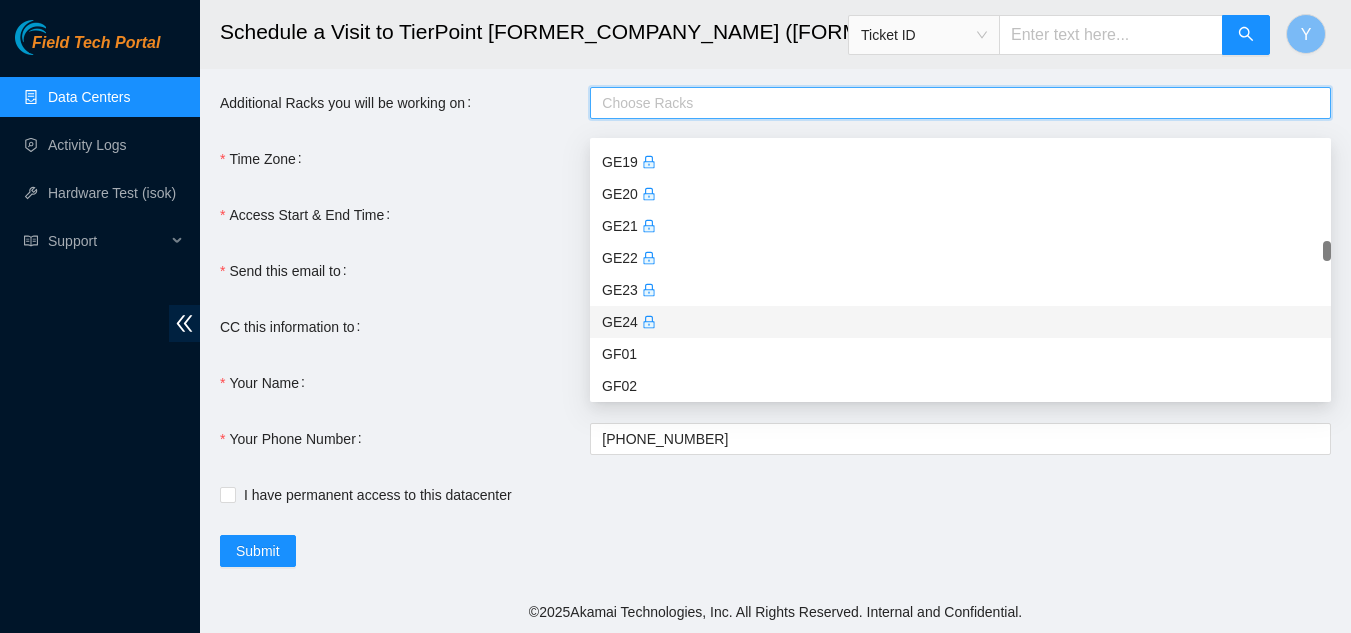click on "GE24" at bounding box center (960, 322) 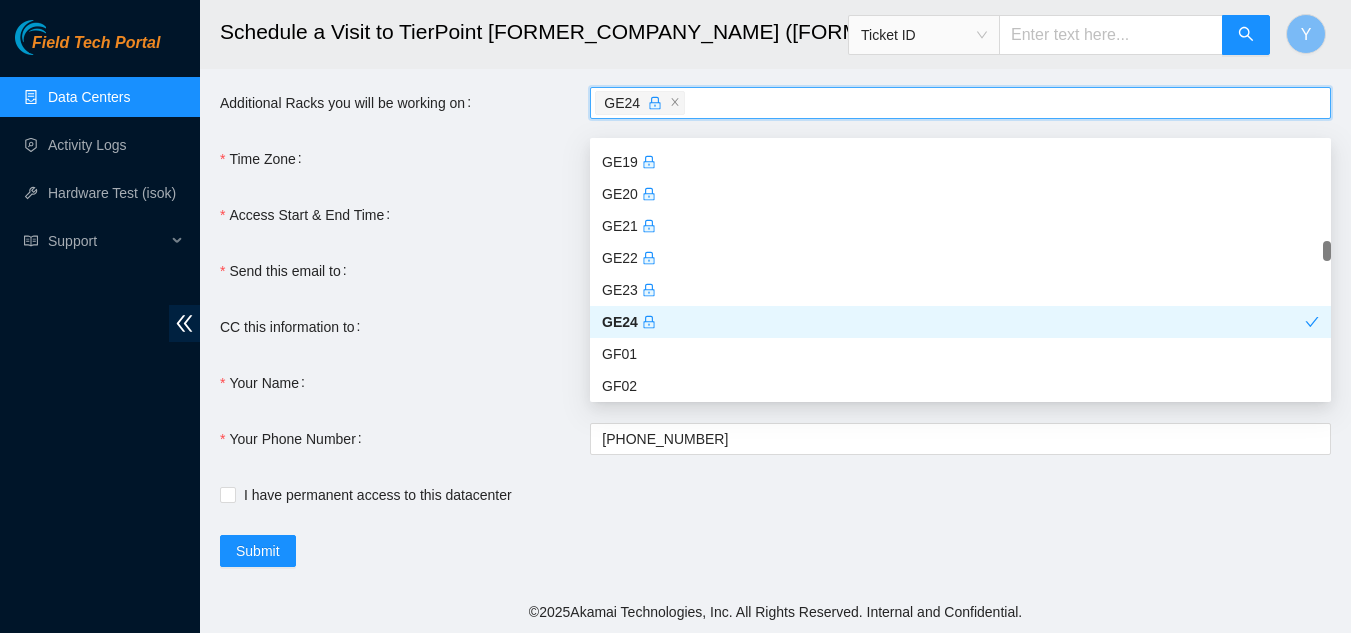 click on "CC this information to" at bounding box center (405, 327) 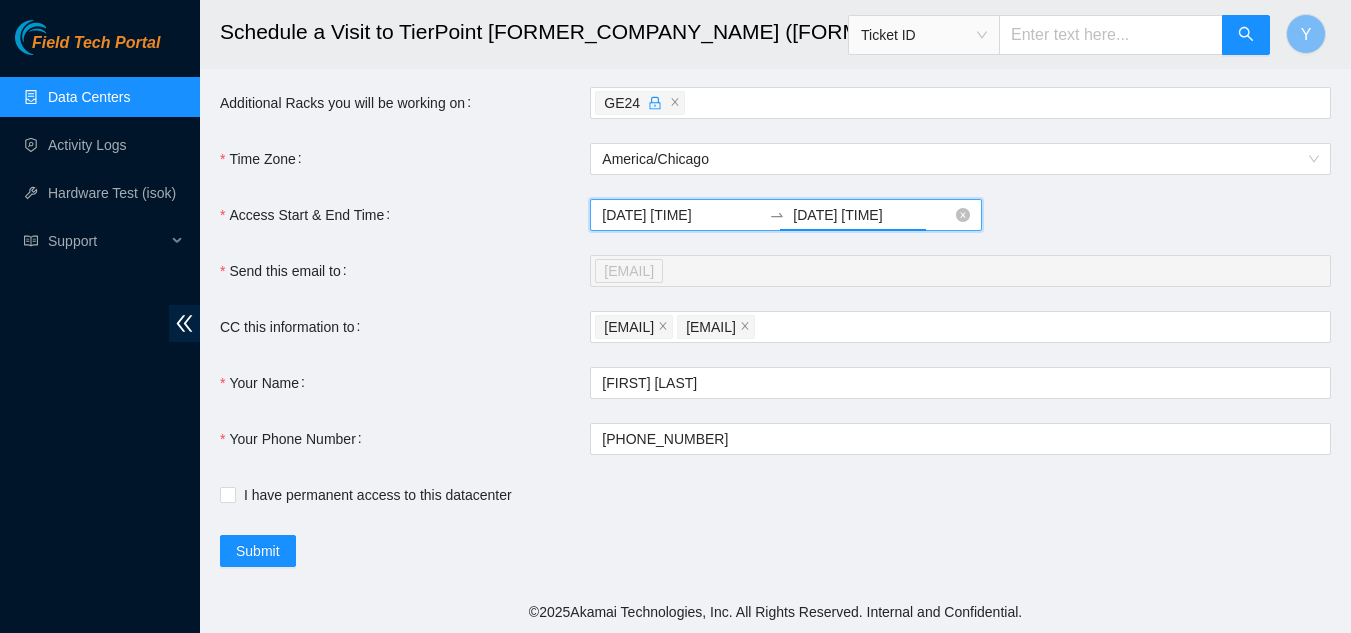 click on "[DATE] [TIME]" at bounding box center [872, 215] 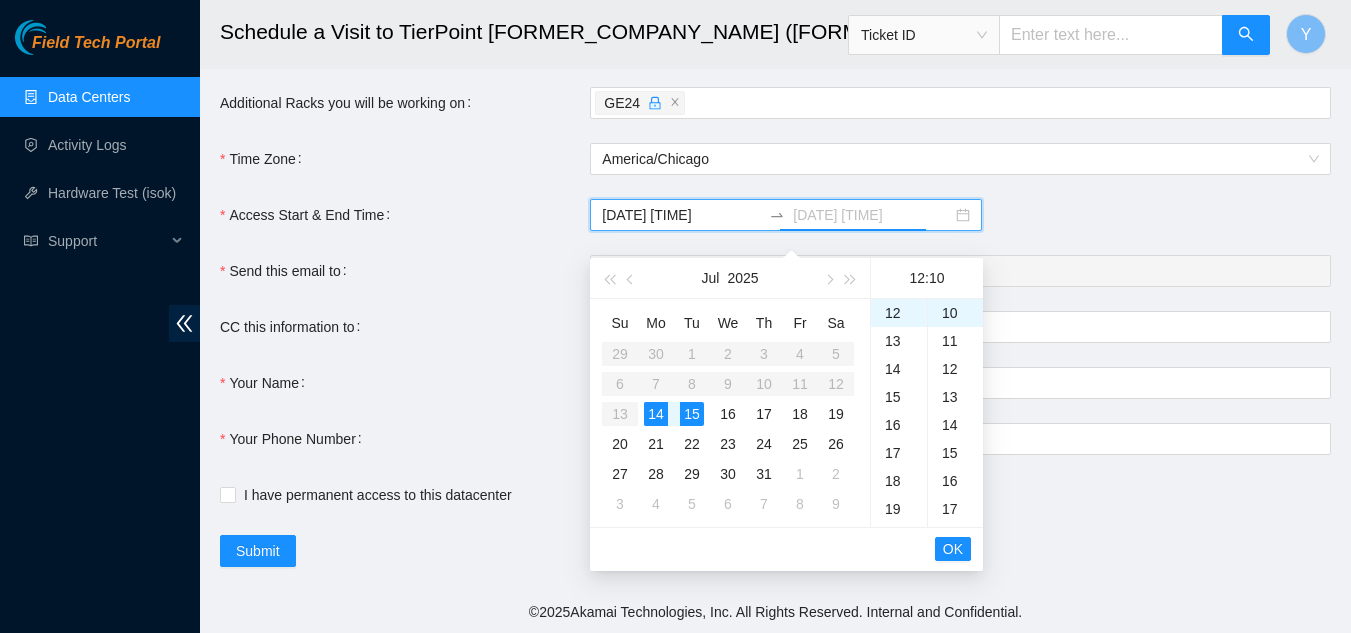 click on "14" at bounding box center (656, 414) 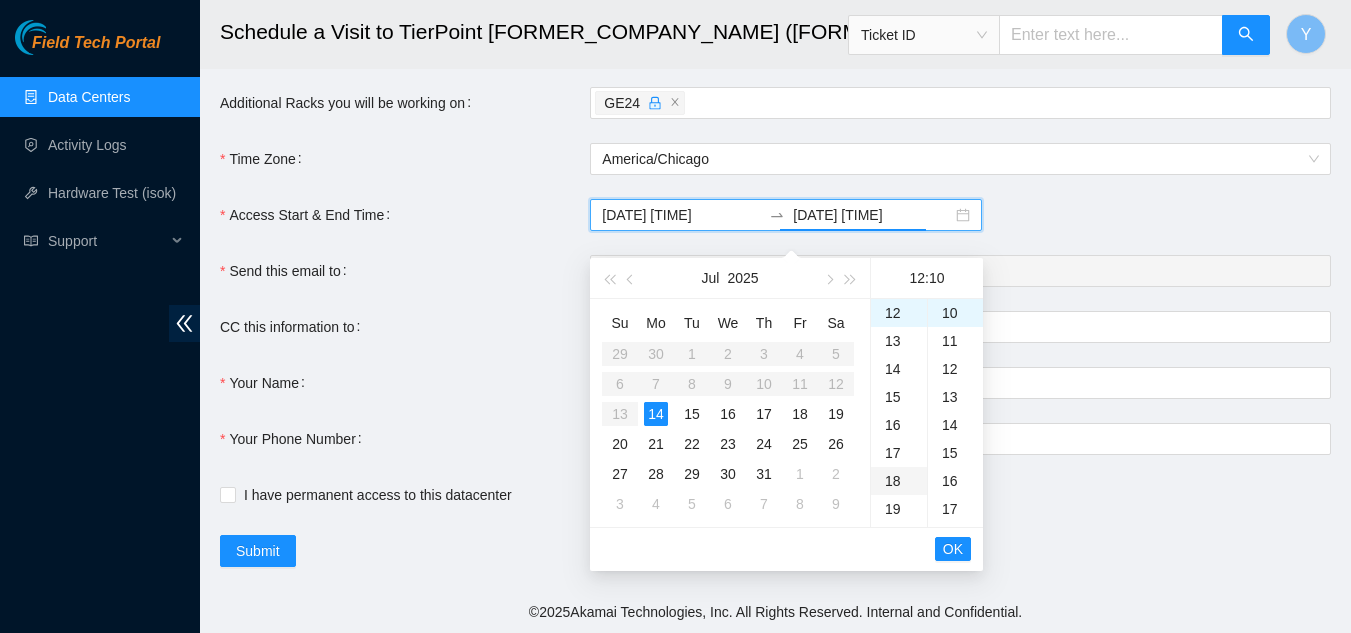 click on "18" at bounding box center (899, 481) 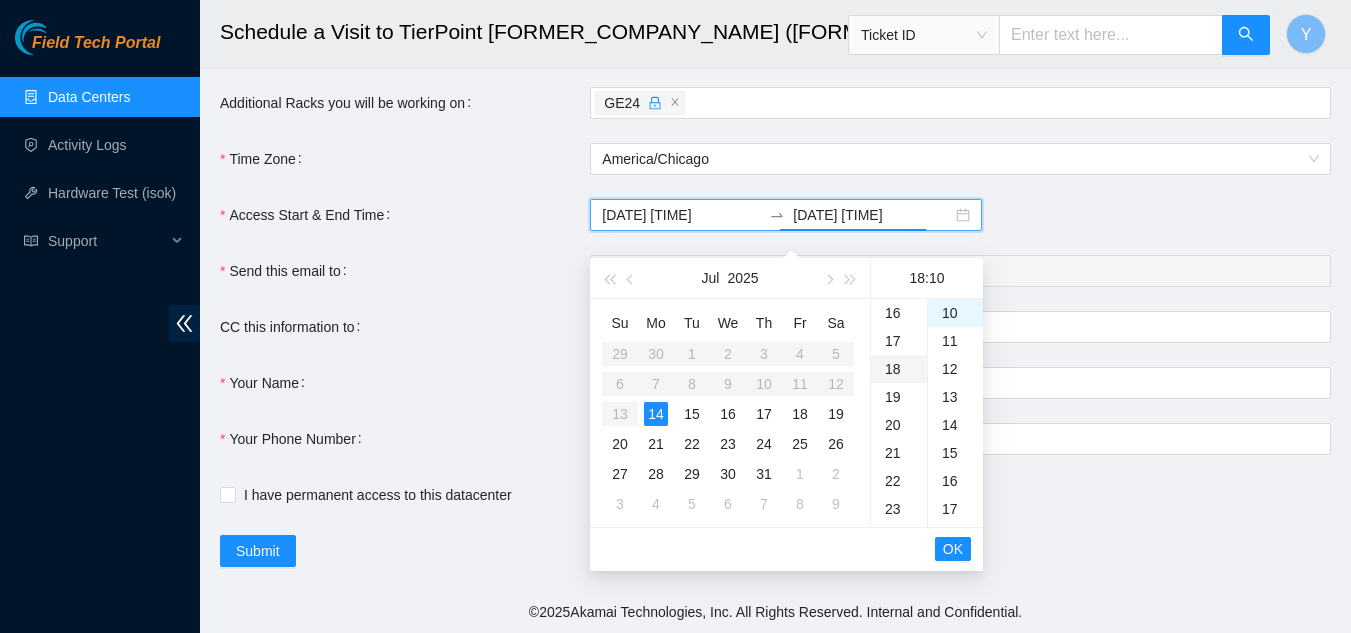scroll, scrollTop: 504, scrollLeft: 0, axis: vertical 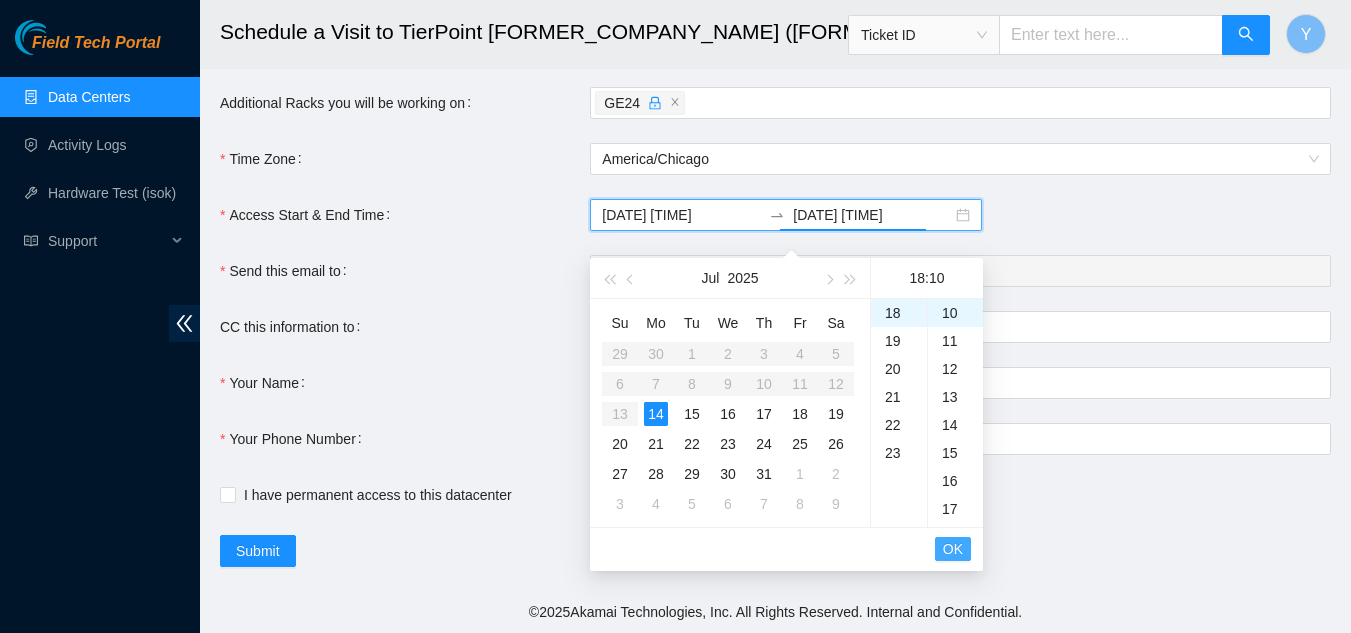 click on "OK" at bounding box center (953, 549) 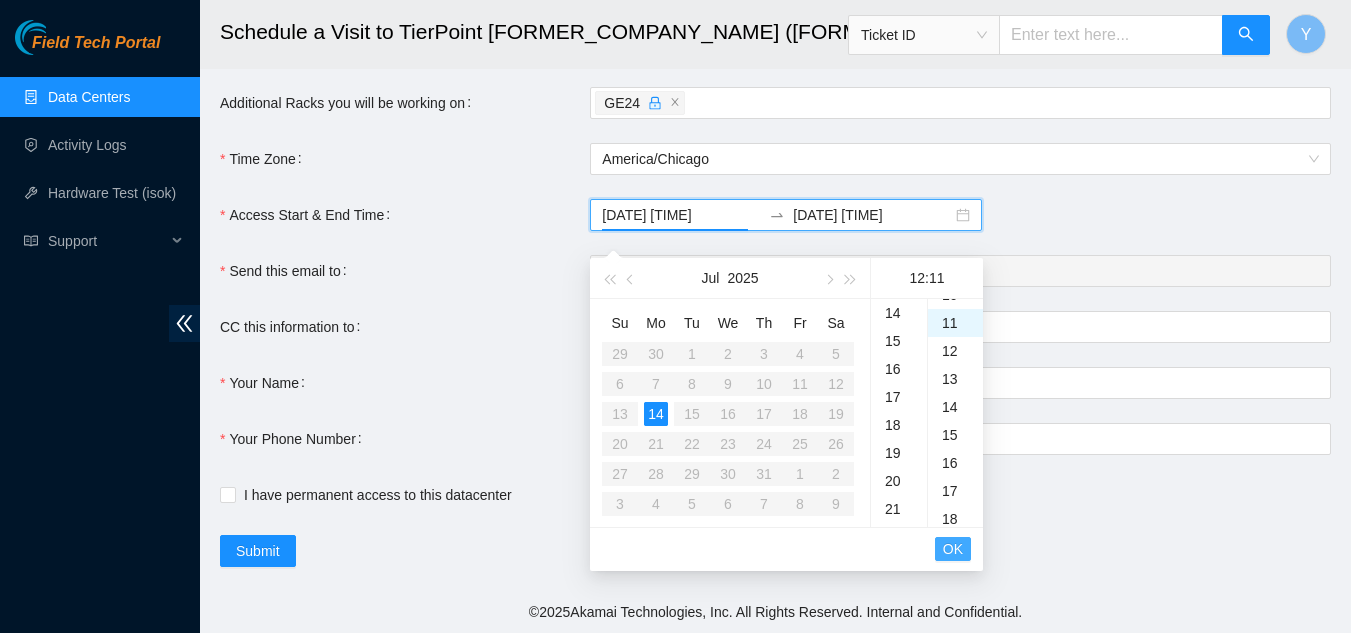 scroll, scrollTop: 336, scrollLeft: 0, axis: vertical 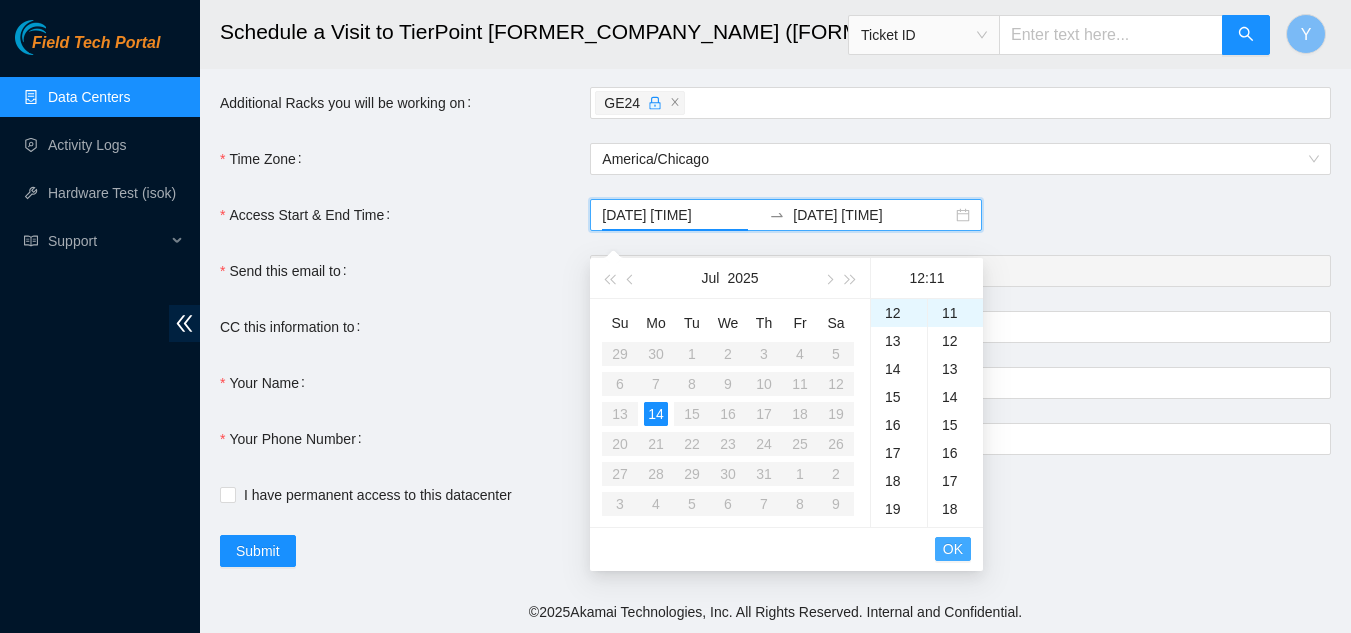 click on "OK" at bounding box center [953, 549] 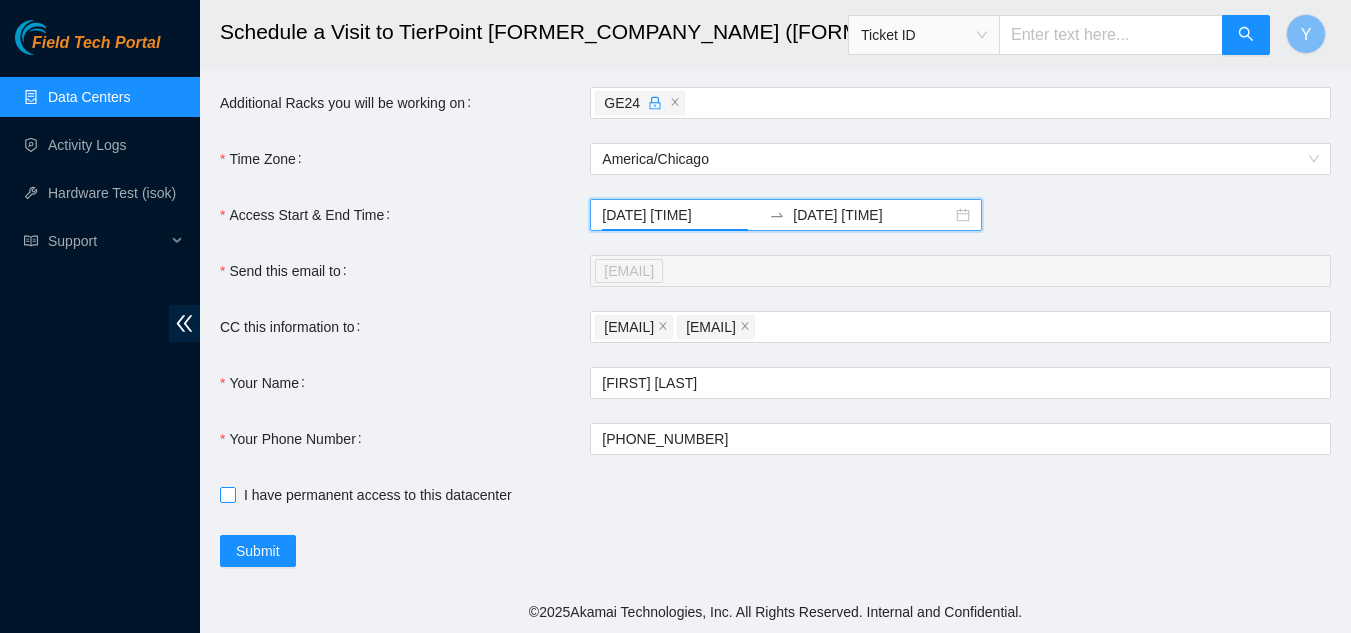 click on "I have permanent access to this datacenter" at bounding box center [227, 494] 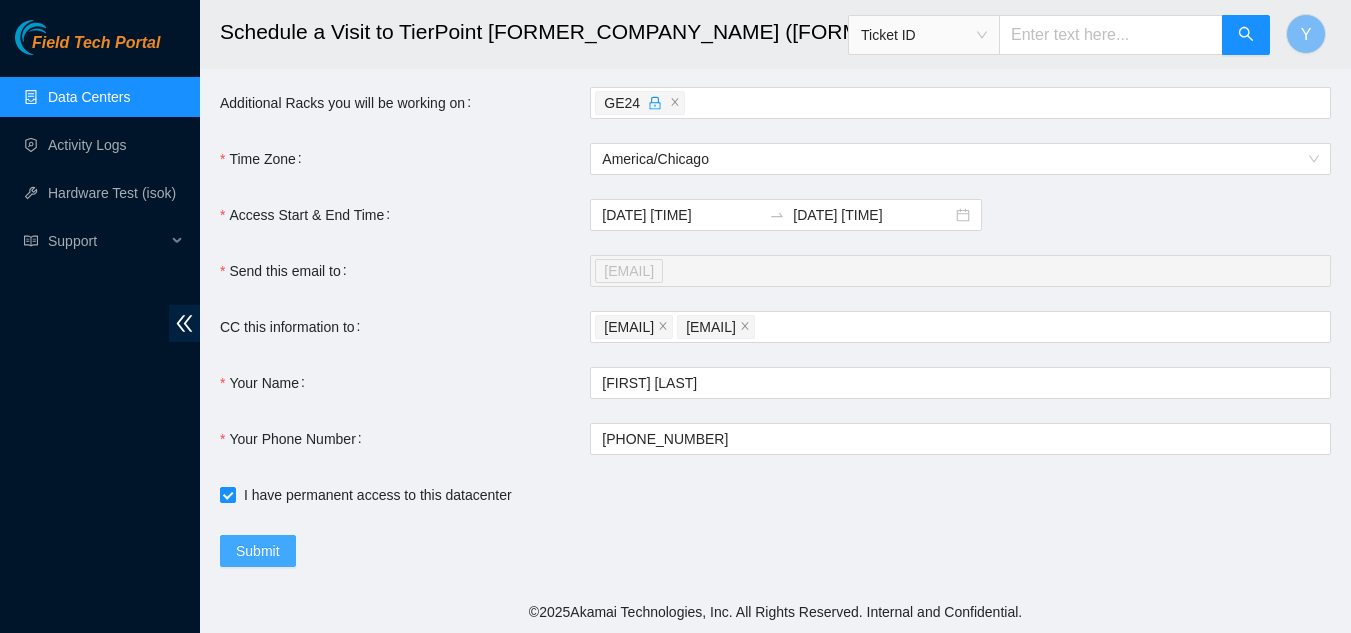 click on "Submit" at bounding box center (258, 551) 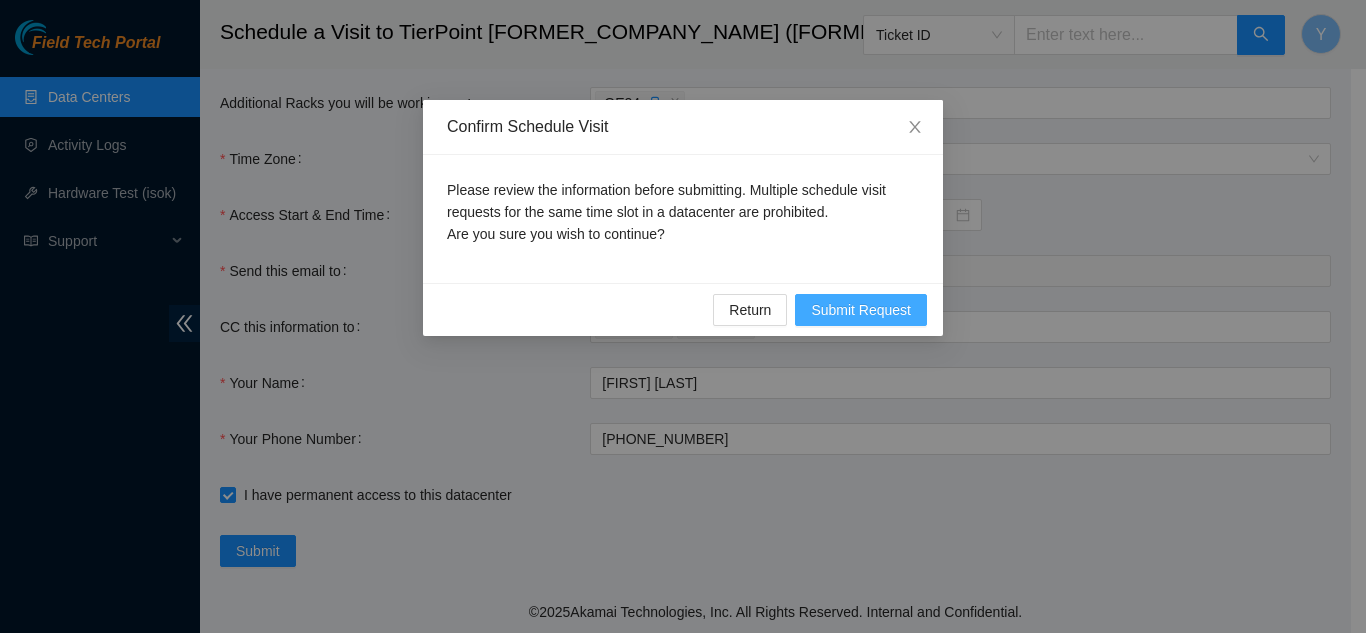 click on "Submit Request" at bounding box center [861, 310] 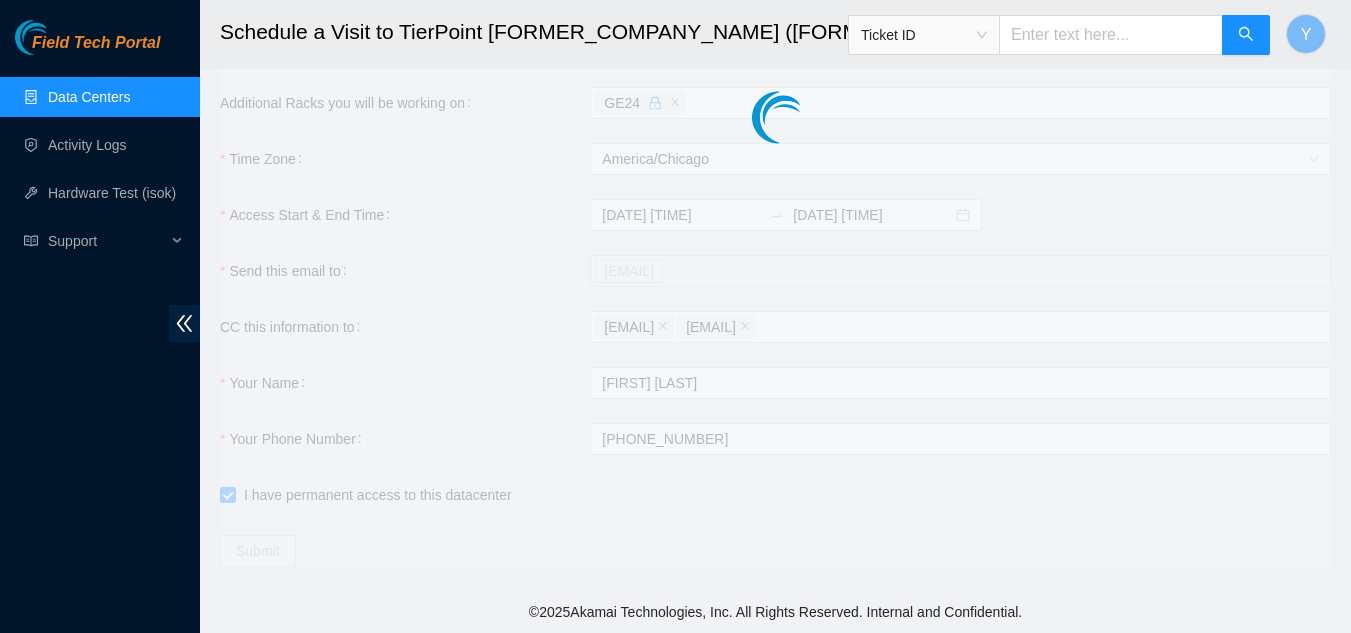 type on "[DATE] [TIME]" 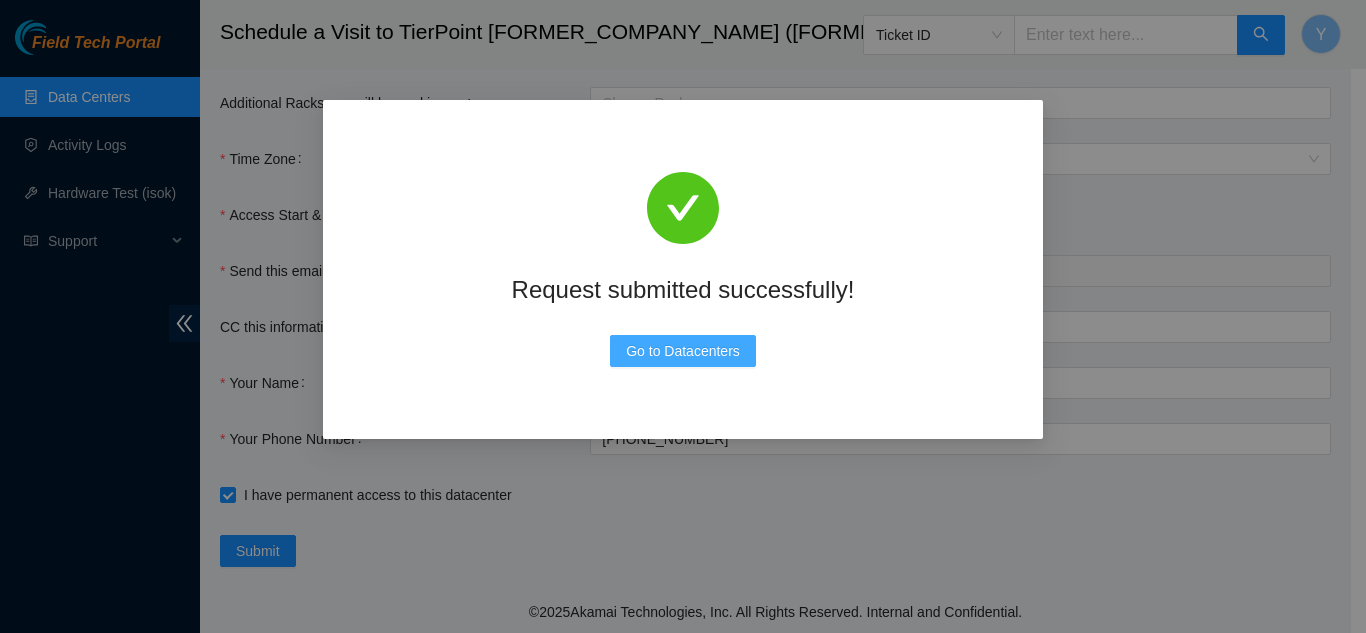 click on "Go to Datacenters" at bounding box center (683, 351) 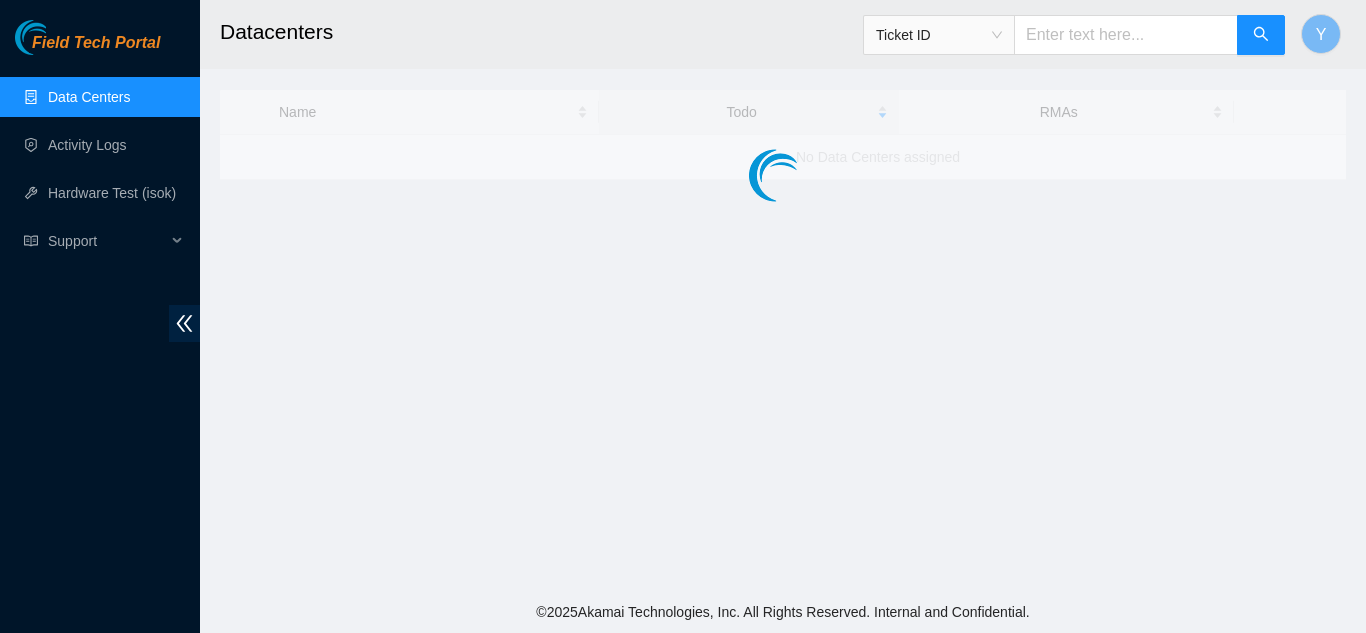 scroll, scrollTop: 0, scrollLeft: 0, axis: both 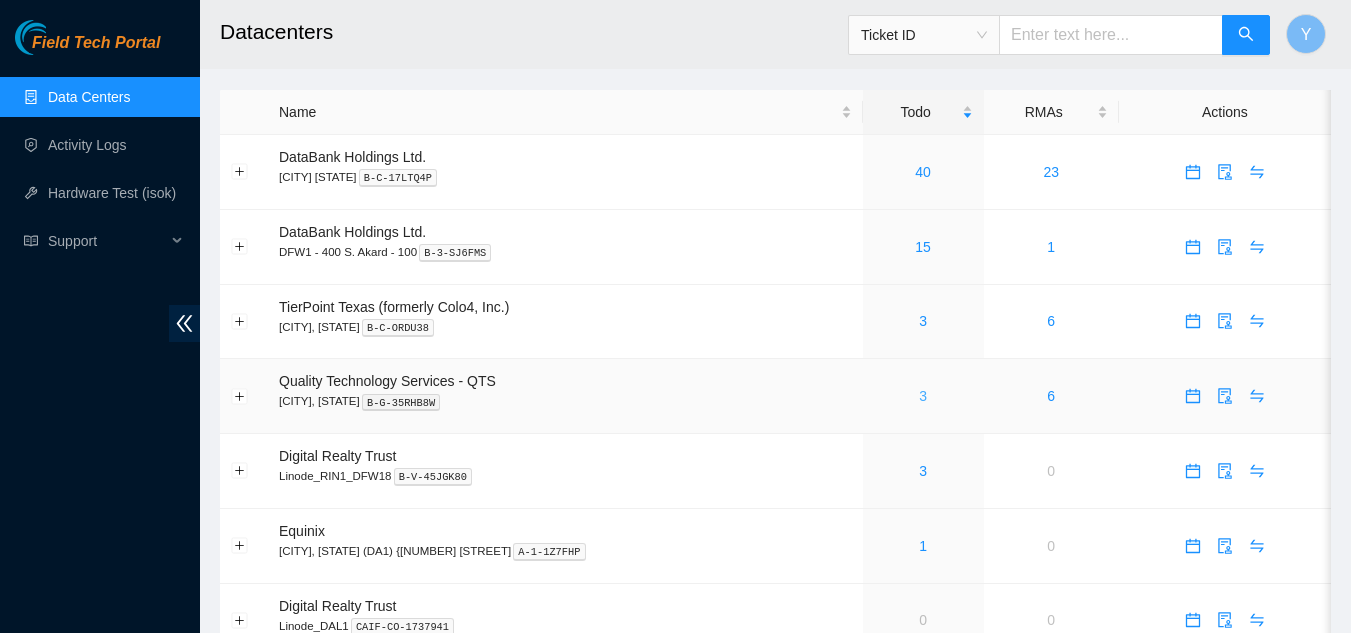 click on "3" at bounding box center [923, 396] 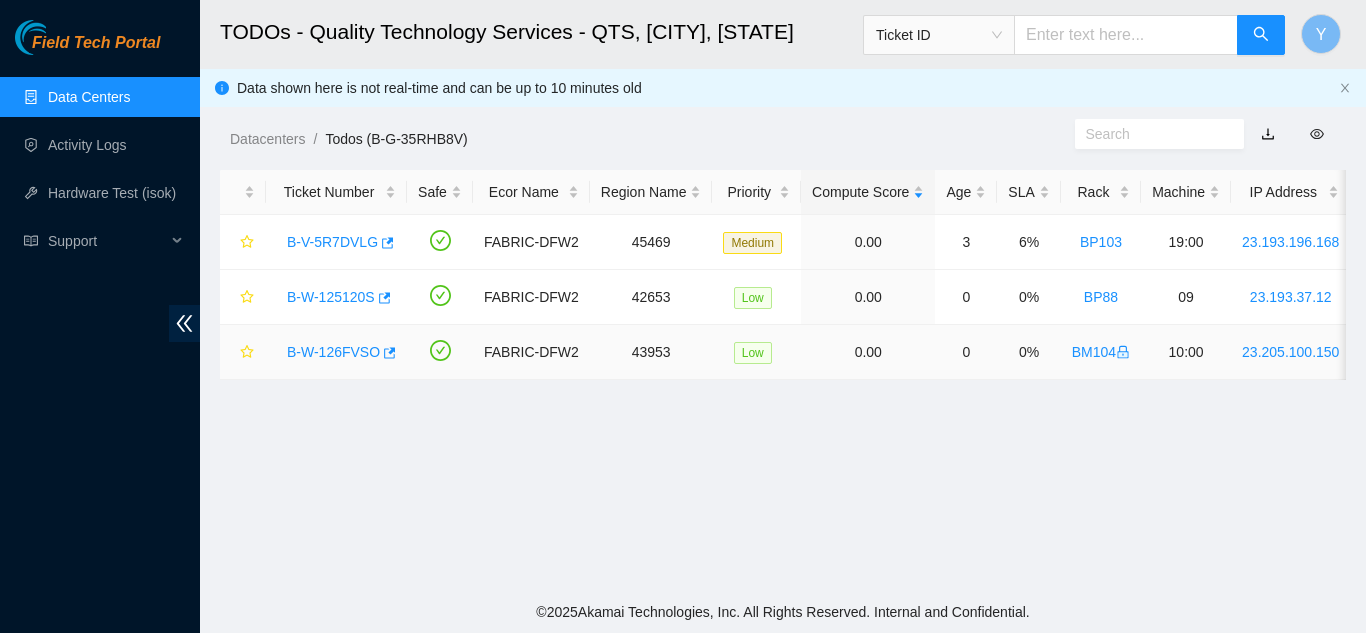 click on "B-W-126FVSO" at bounding box center [333, 352] 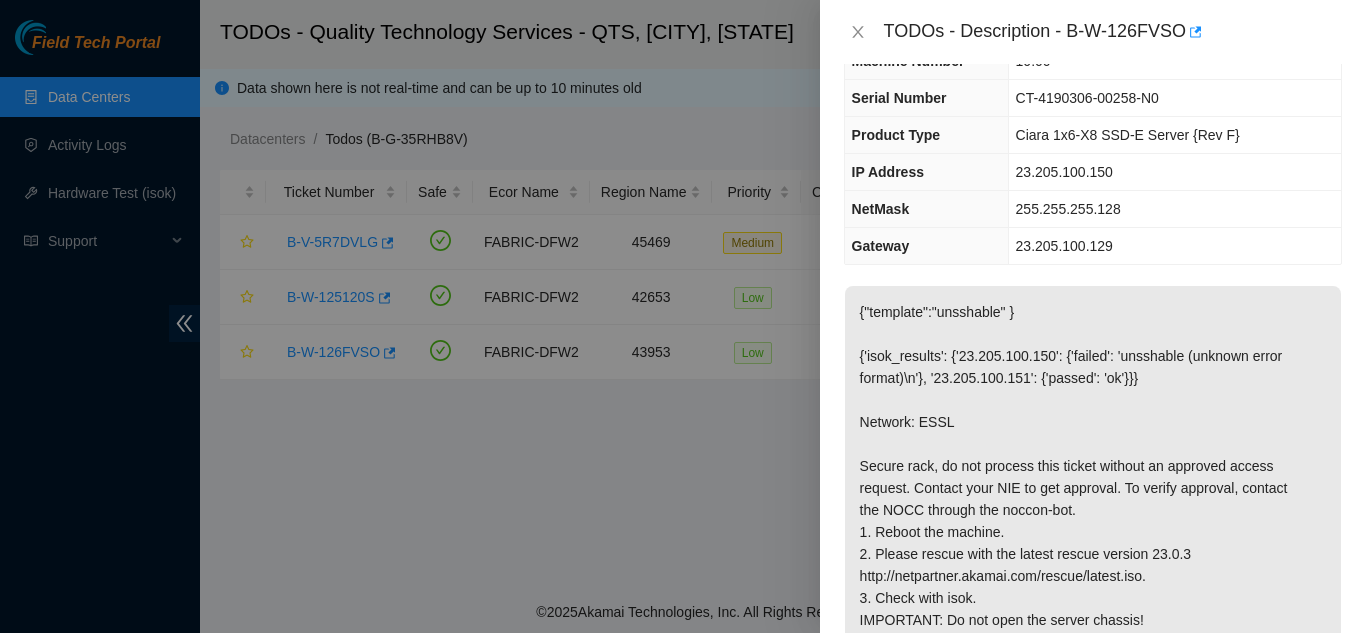 scroll, scrollTop: 0, scrollLeft: 0, axis: both 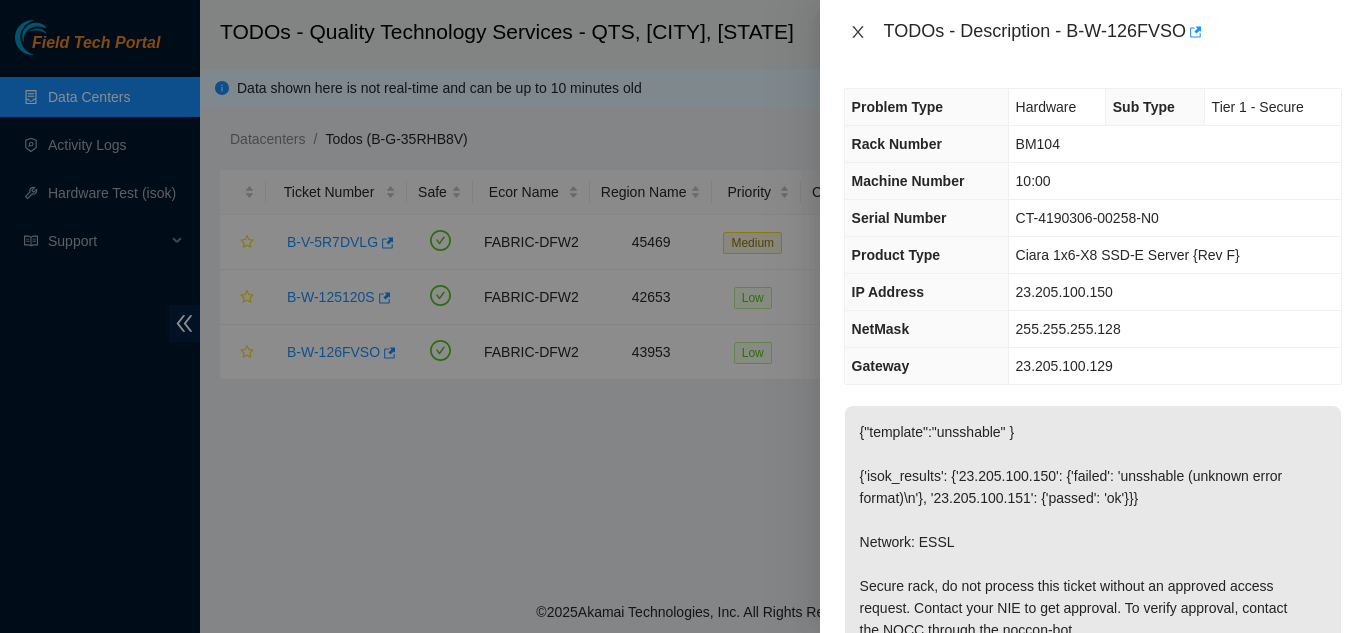 click 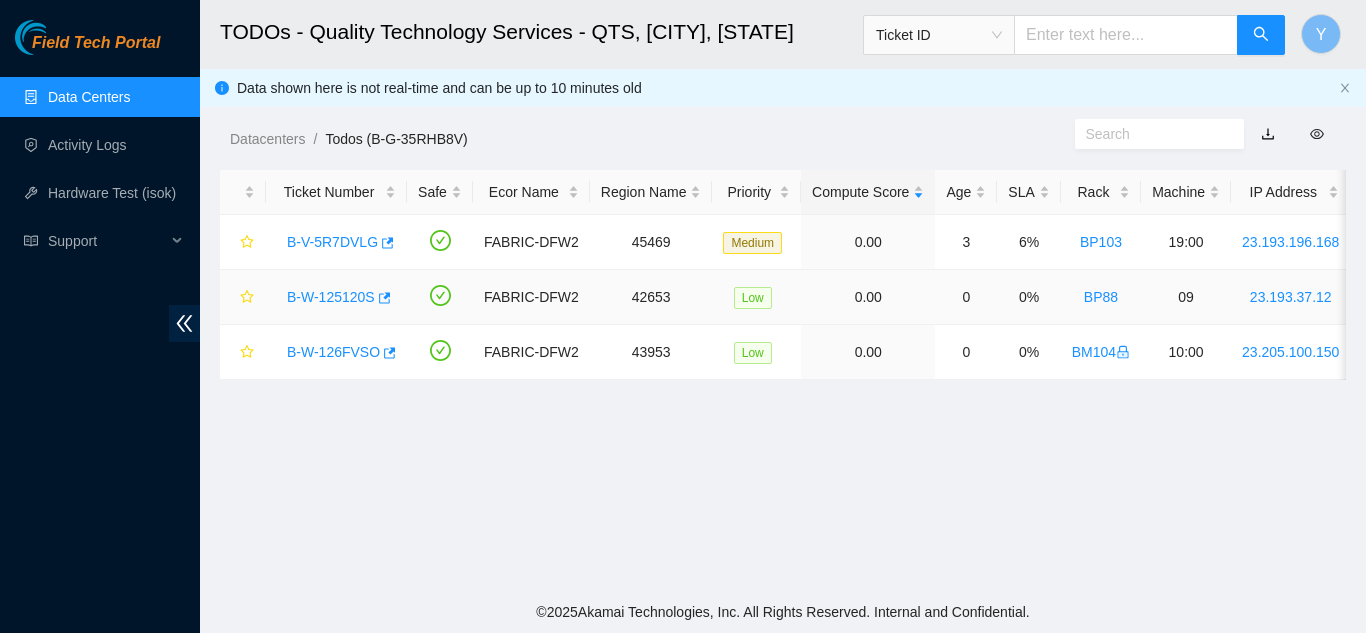 click on "B-W-125120S" at bounding box center [331, 297] 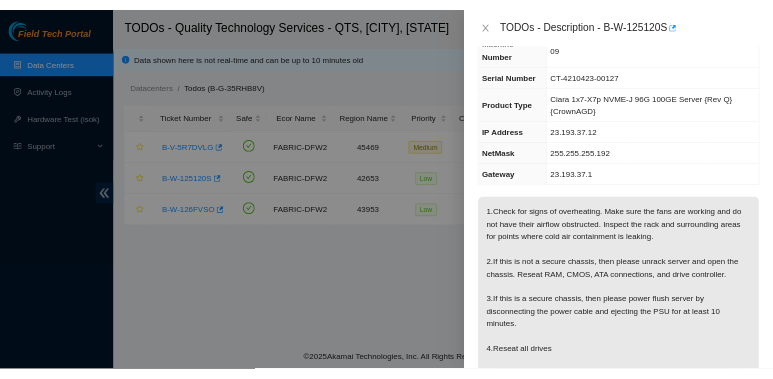 scroll, scrollTop: 0, scrollLeft: 0, axis: both 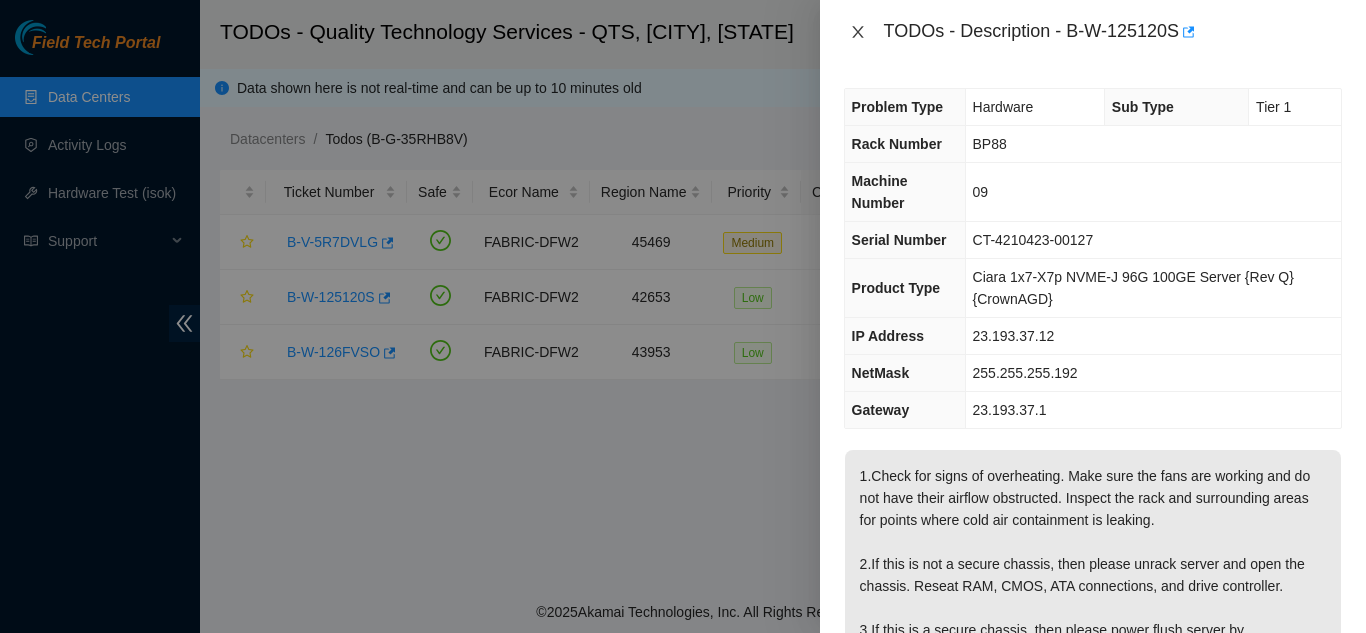 click 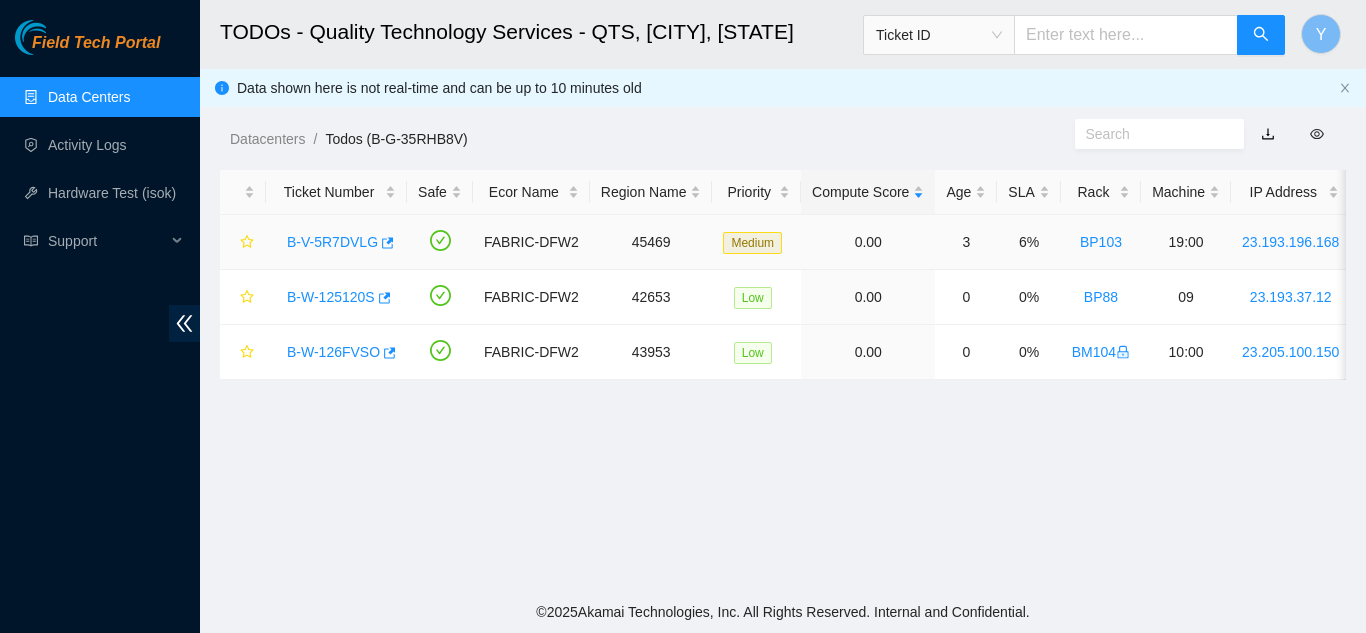 click on "B-V-5R7DVLG" at bounding box center [332, 242] 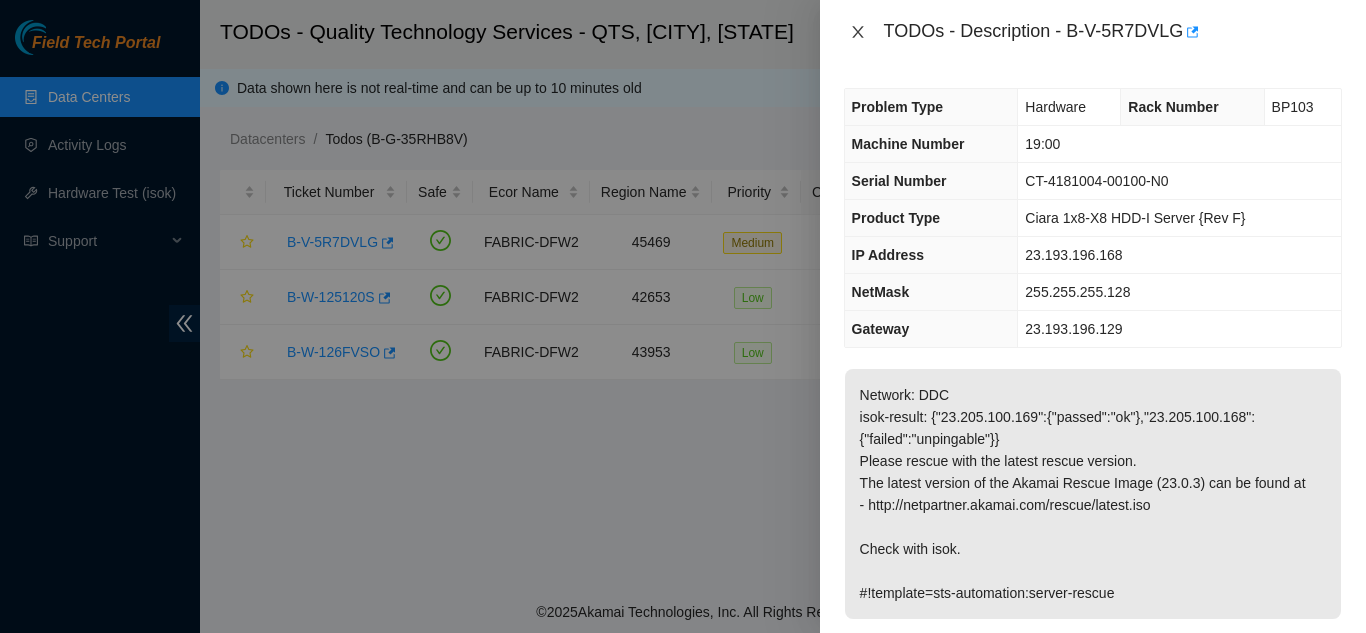 click 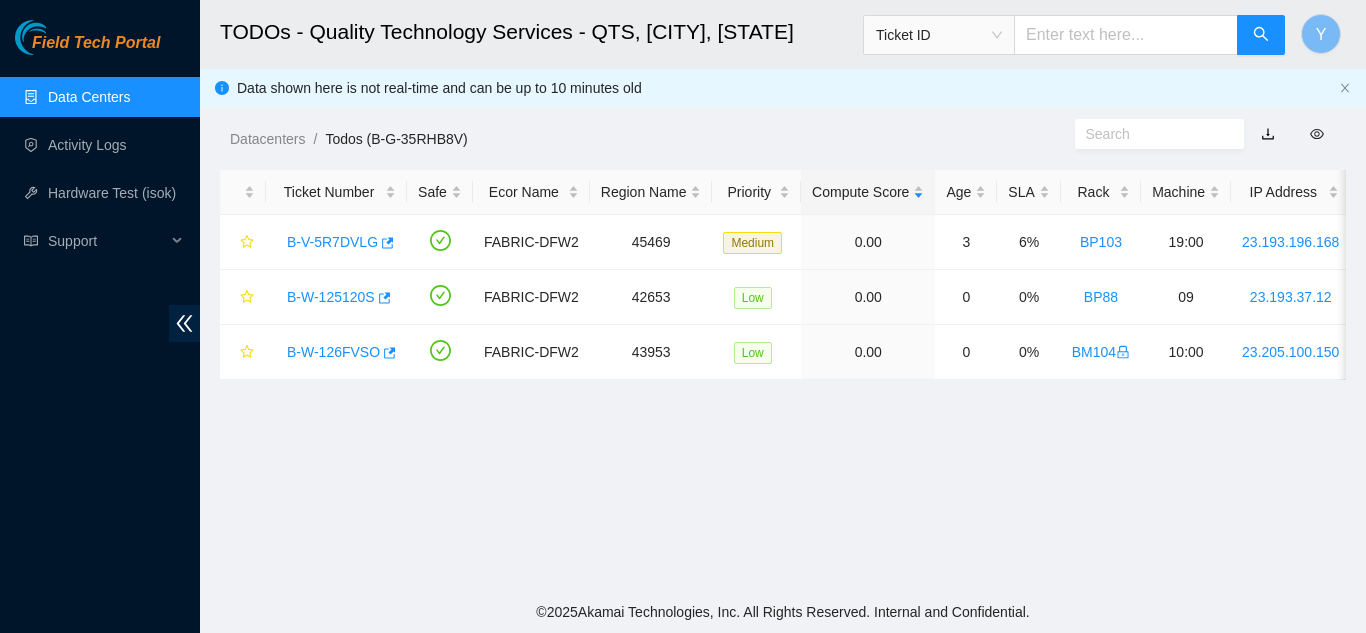 click on "Data Centers" at bounding box center (89, 97) 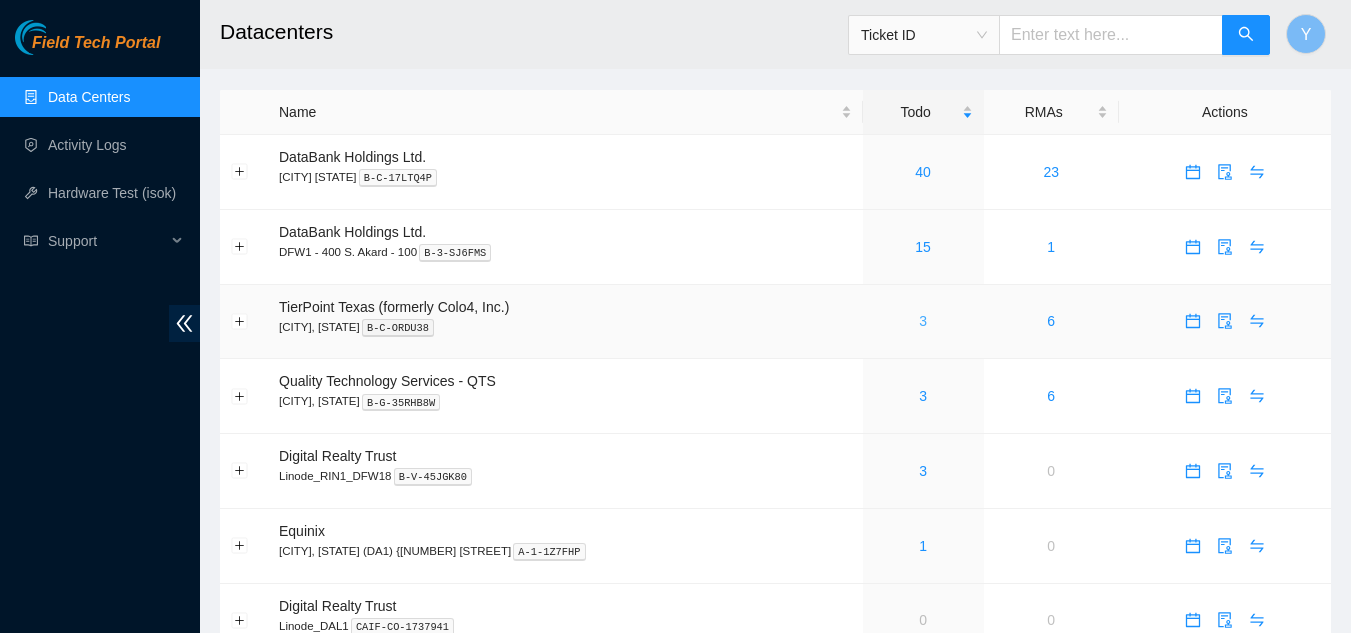 click on "3" at bounding box center [923, 321] 